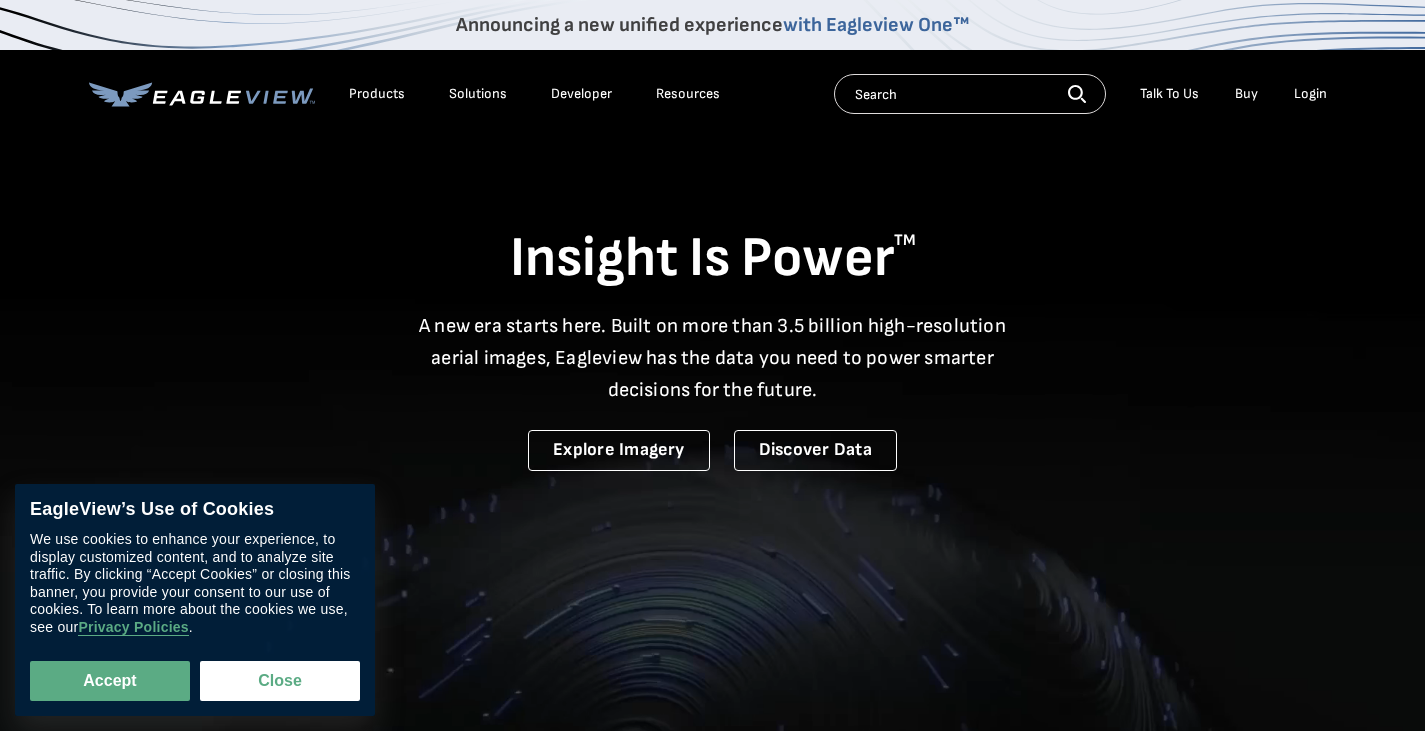 scroll, scrollTop: 0, scrollLeft: 0, axis: both 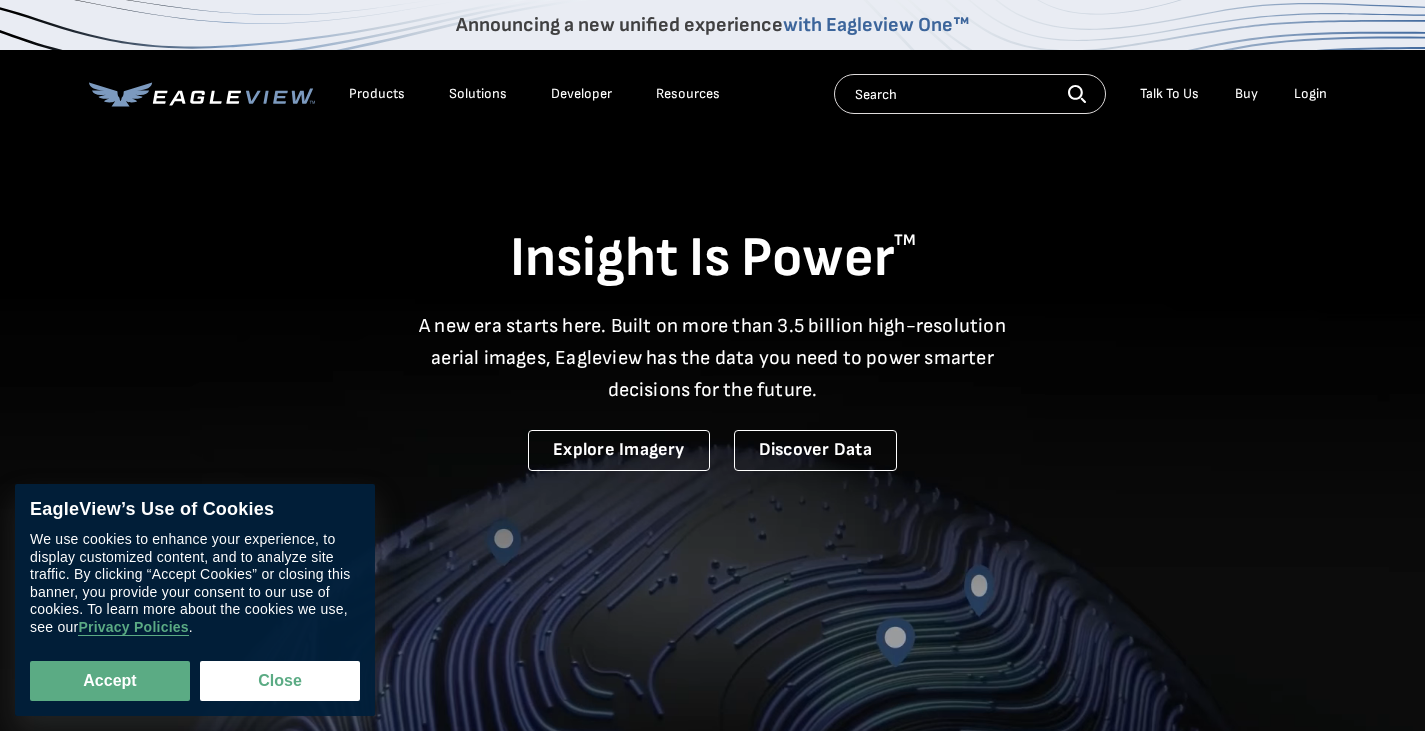 click on "Login" at bounding box center (1310, 94) 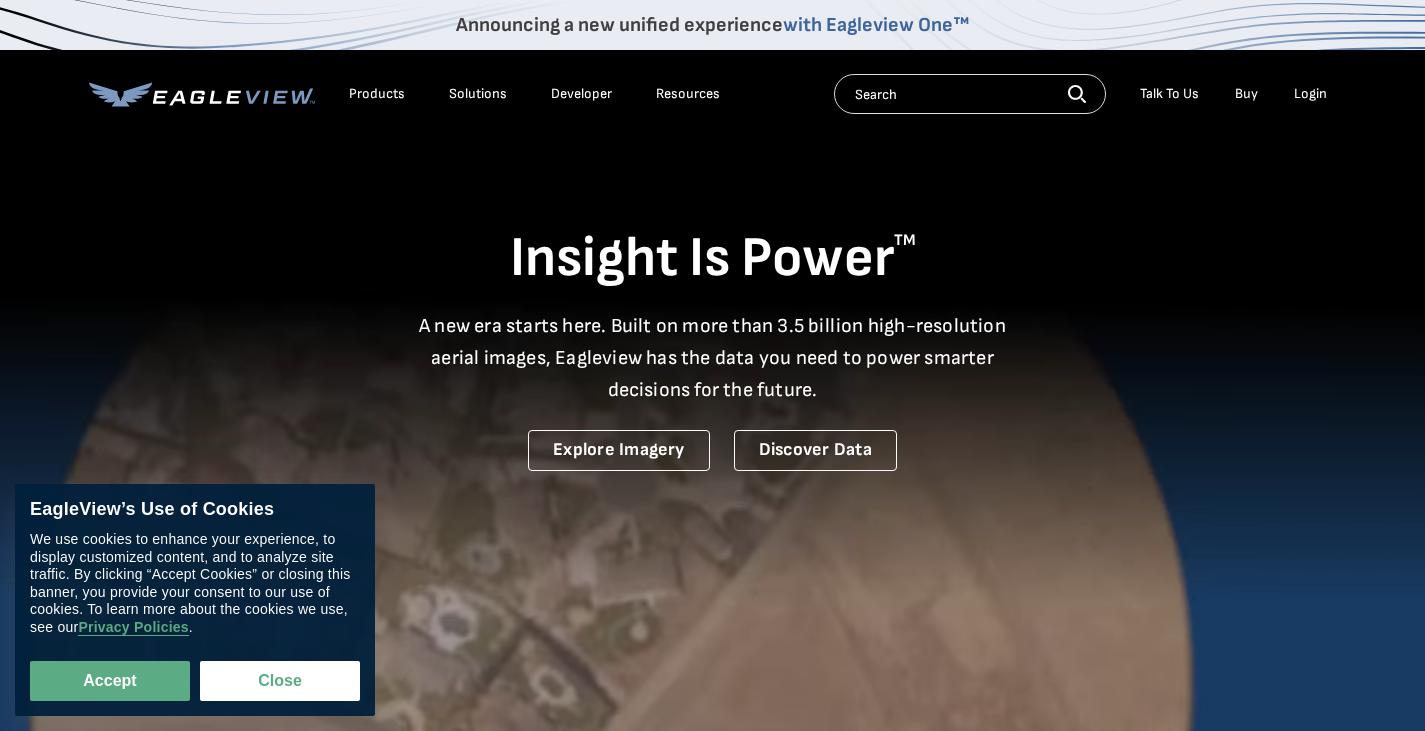 click on "Login" at bounding box center (1310, 94) 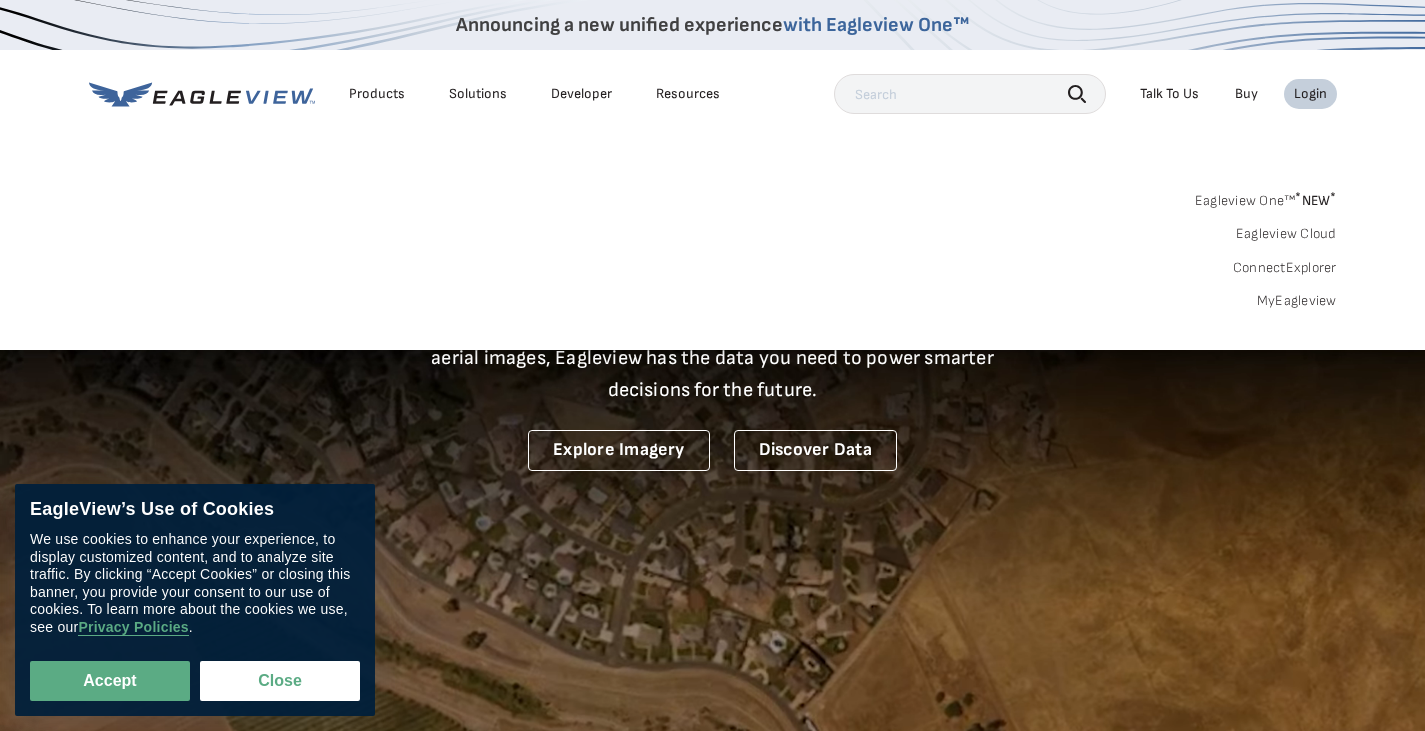 click on "Login" at bounding box center (1310, 94) 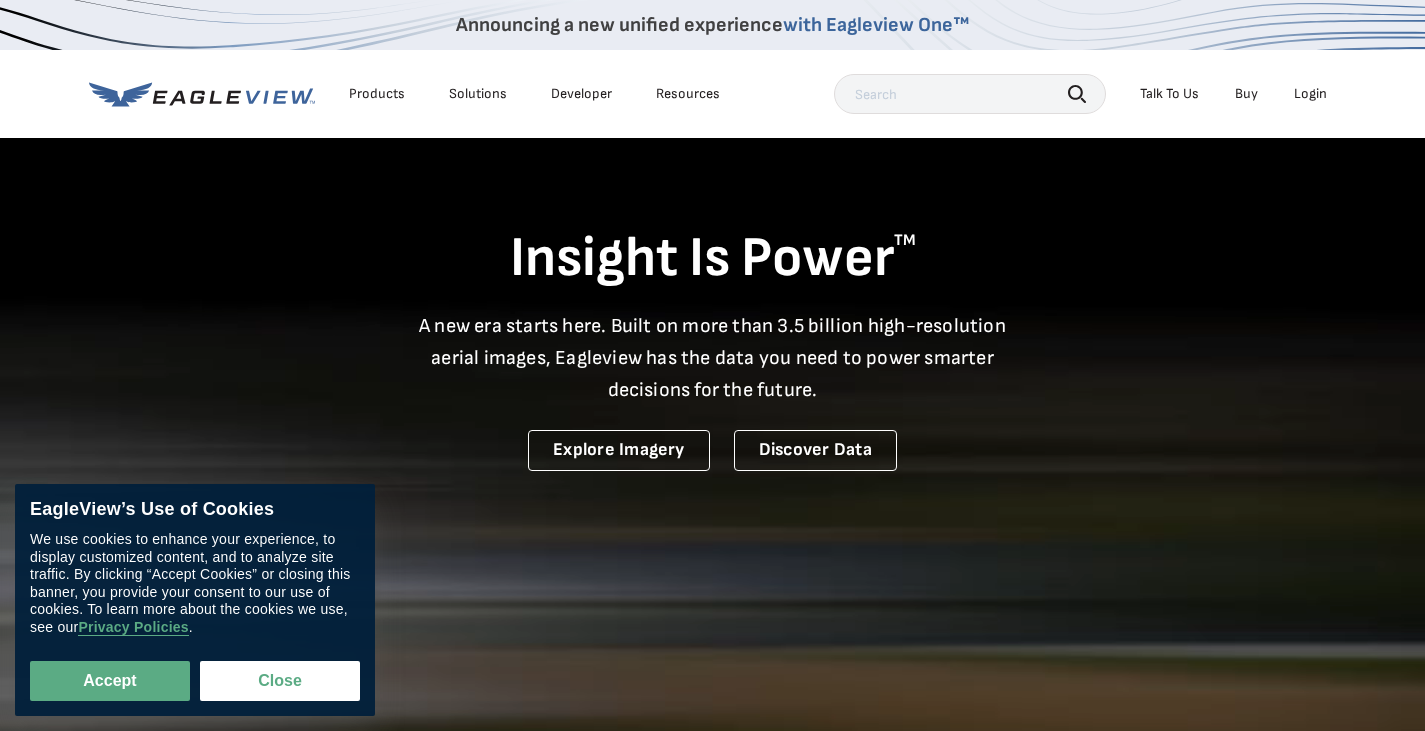 click on "Login" at bounding box center (1310, 94) 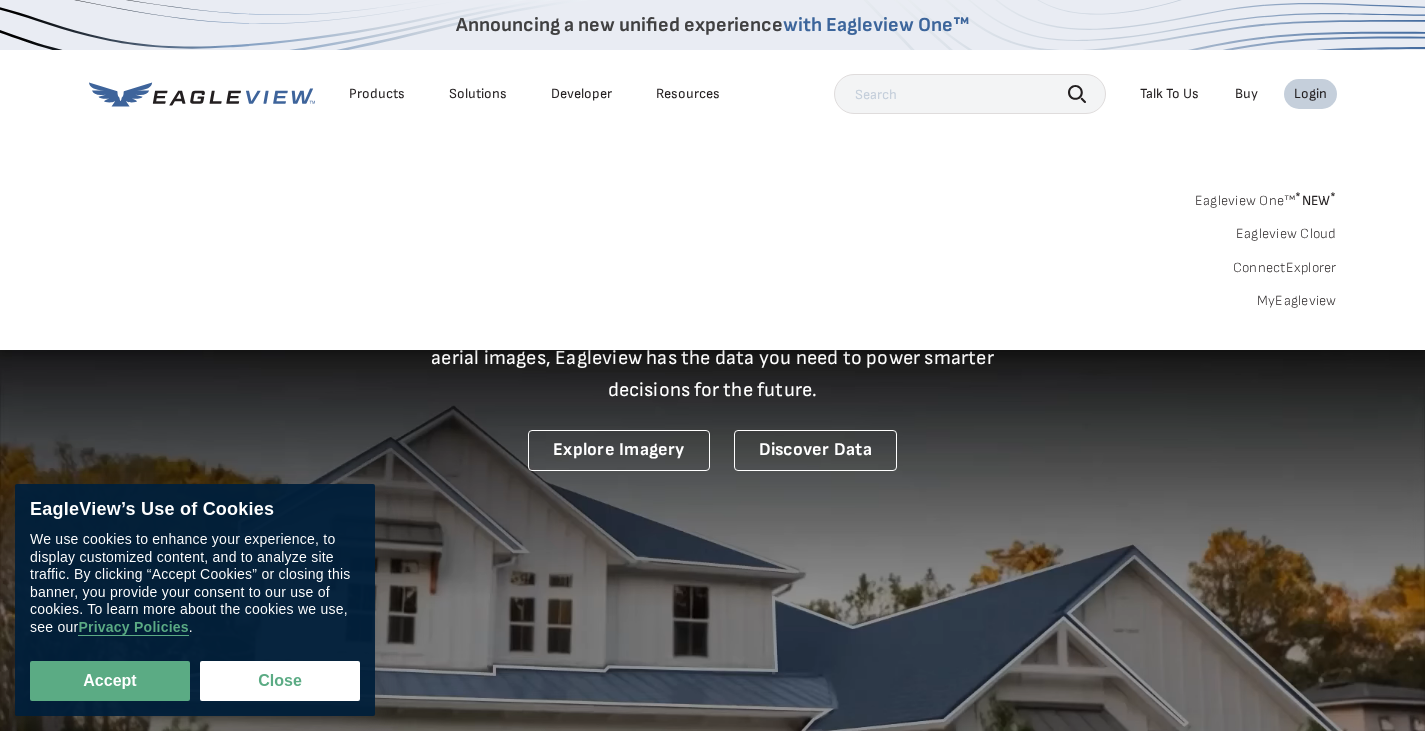 click on "MyEagleview" at bounding box center (1297, 301) 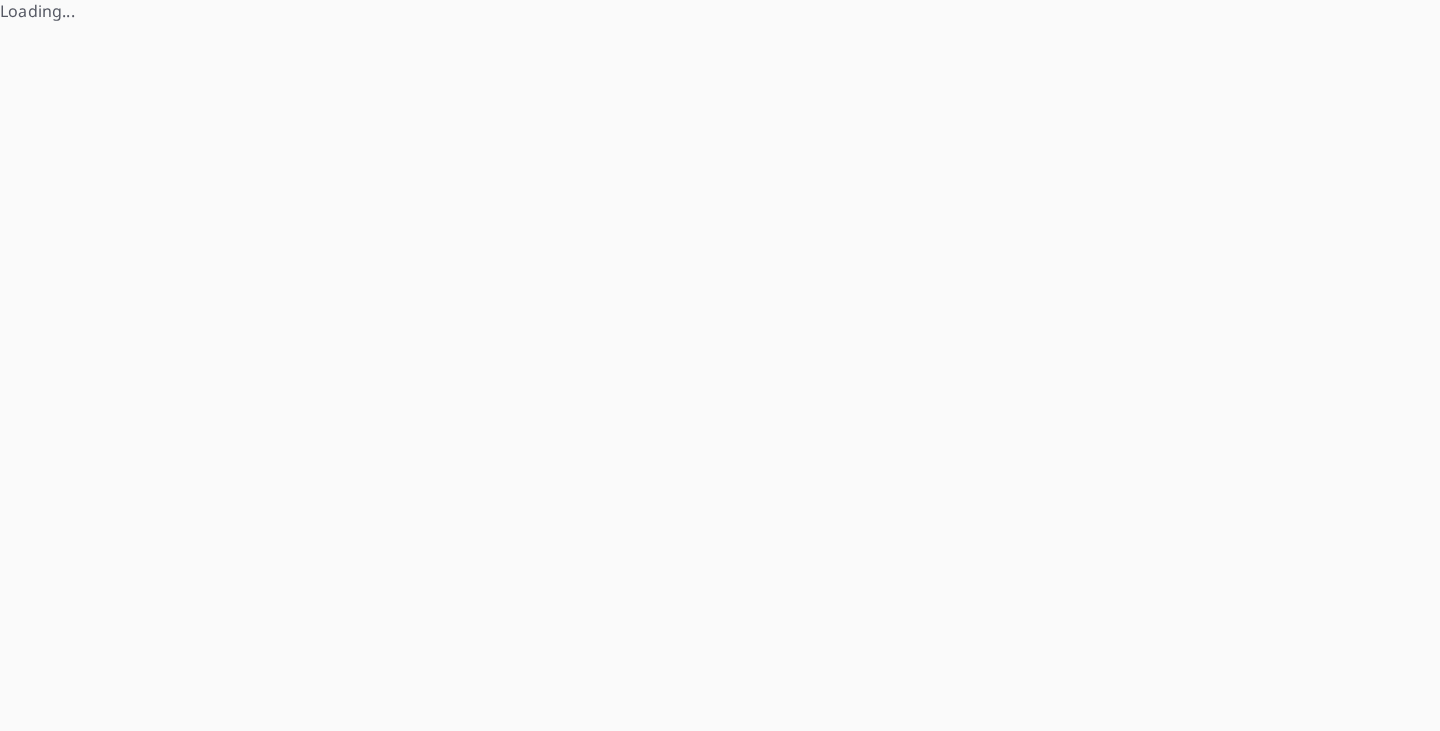 scroll, scrollTop: 0, scrollLeft: 0, axis: both 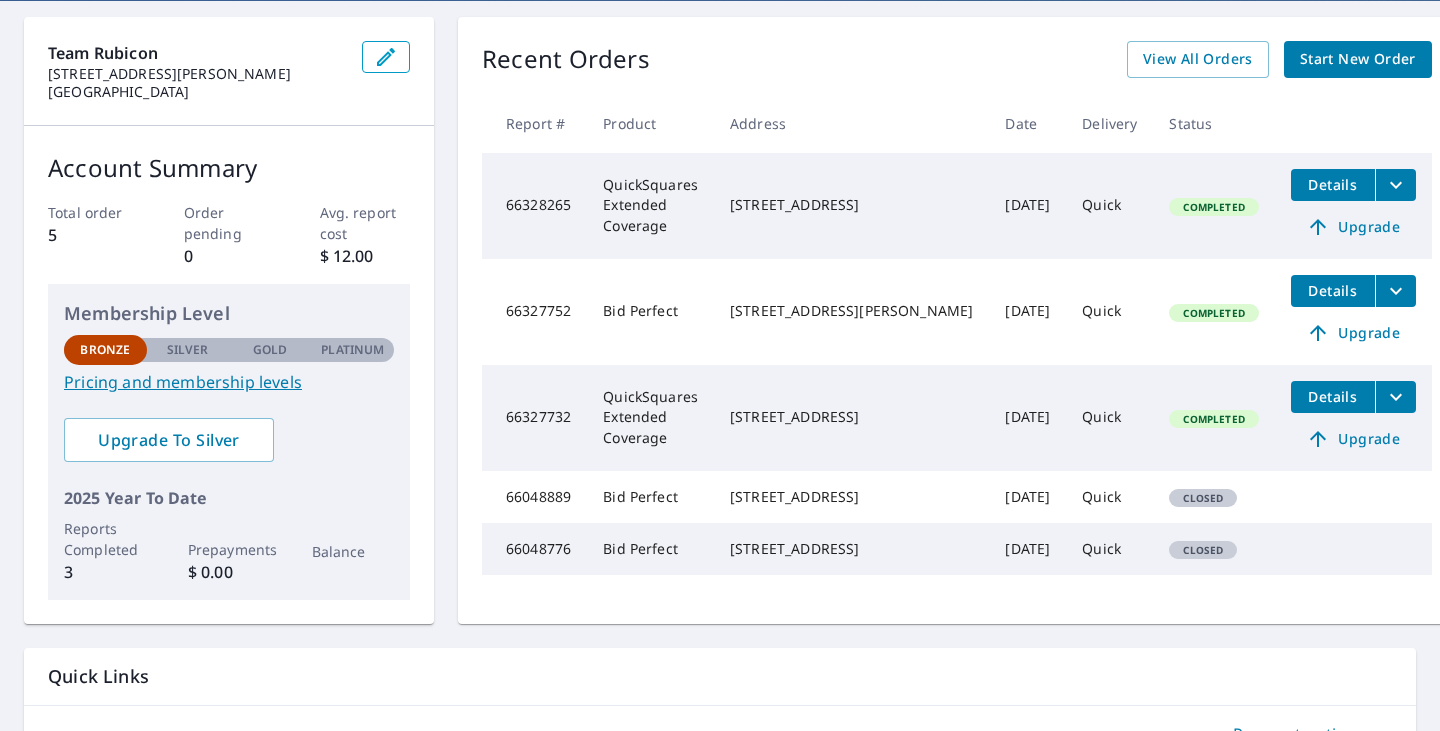 click on "[STREET_ADDRESS]" at bounding box center [851, 497] 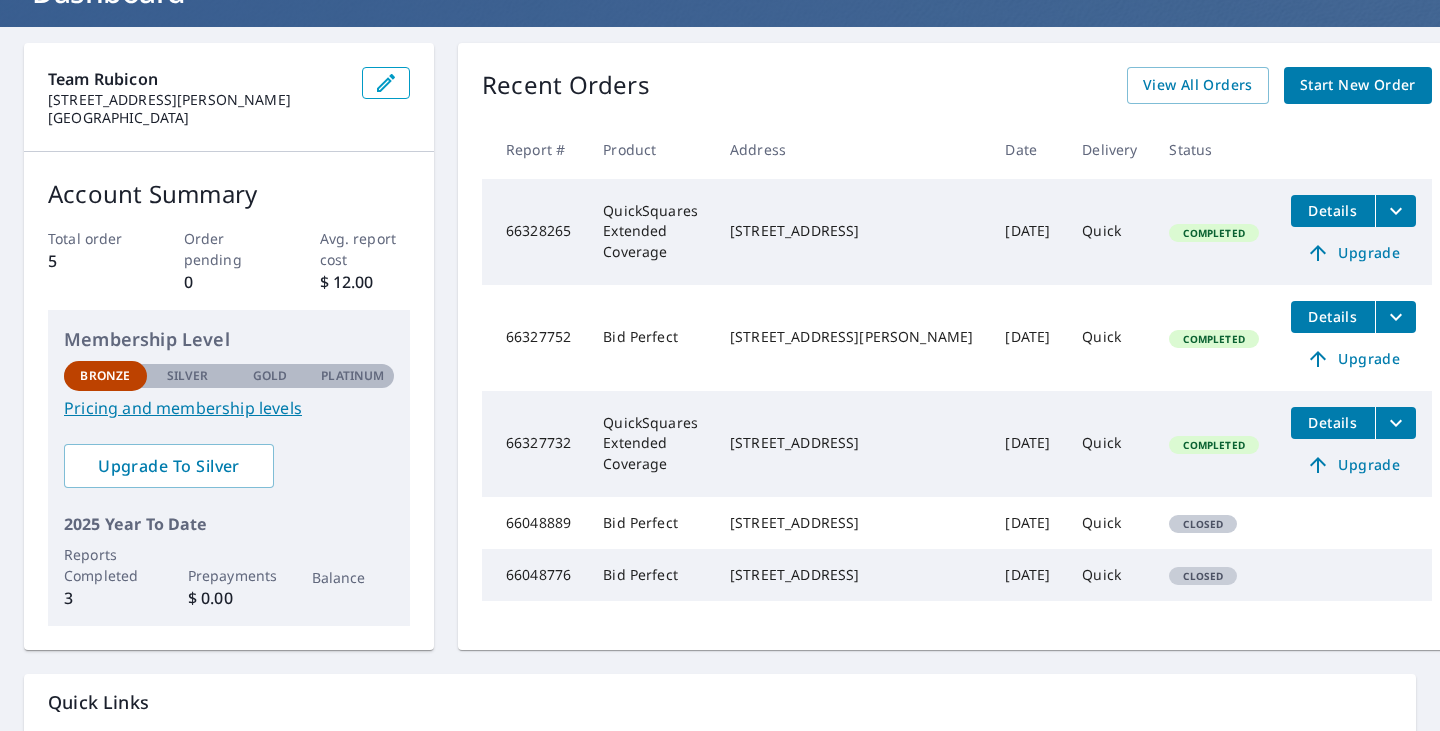 scroll, scrollTop: 0, scrollLeft: 0, axis: both 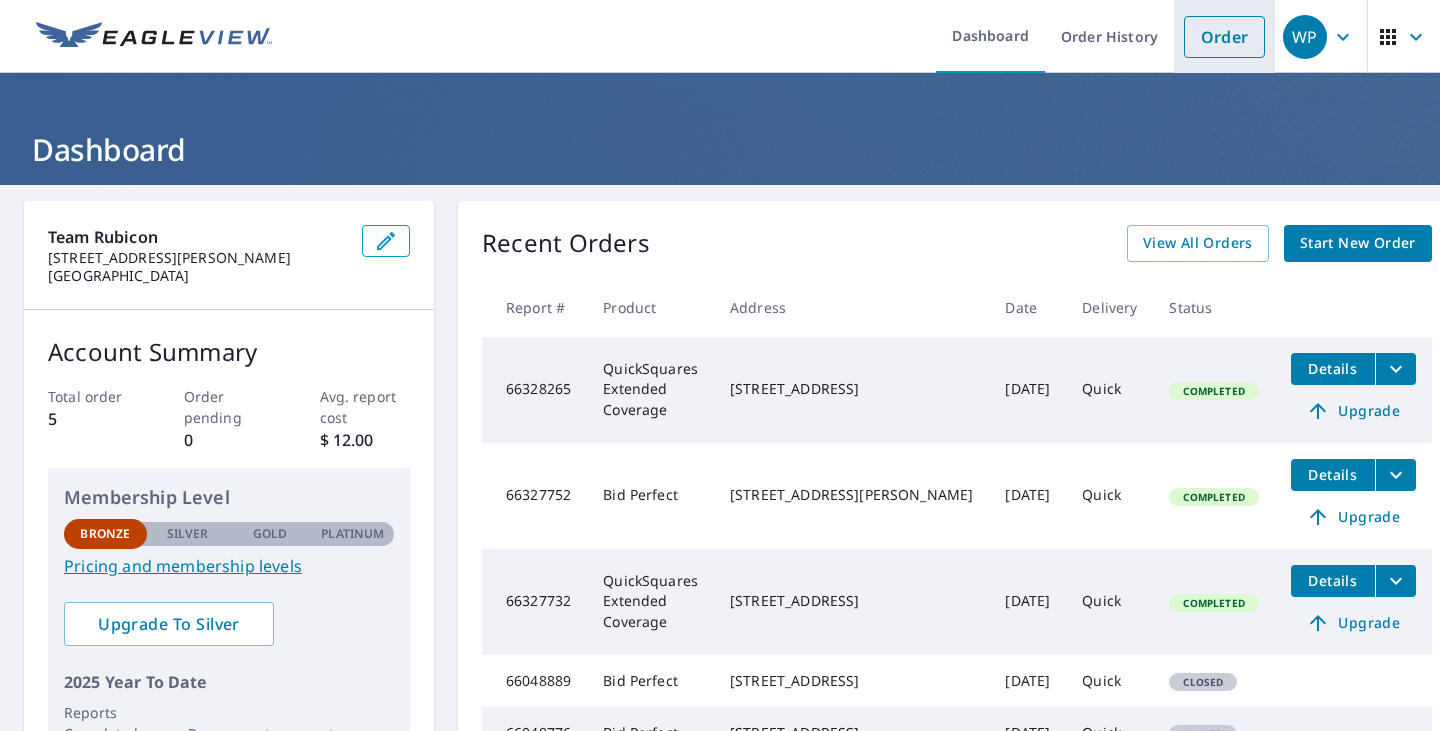 click on "Order" at bounding box center [1224, 37] 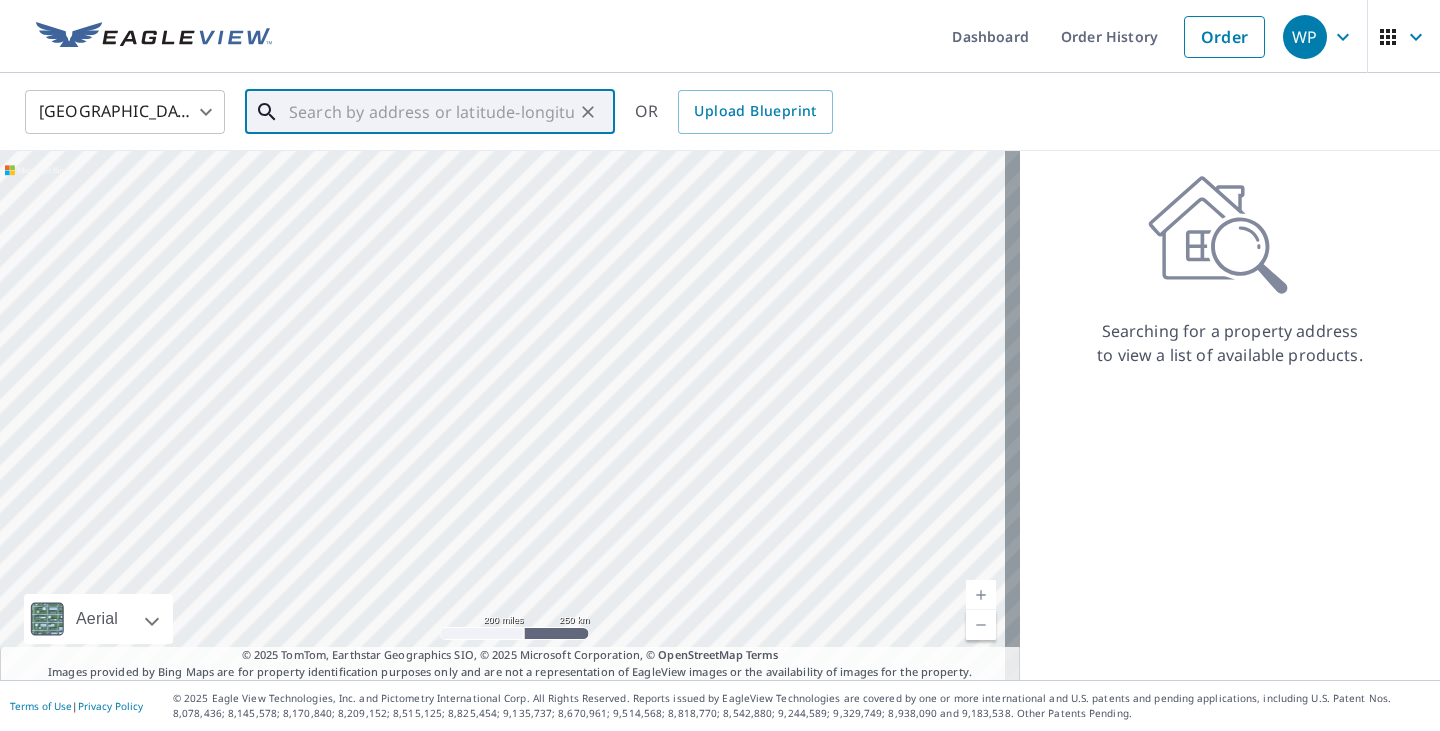 click at bounding box center [431, 112] 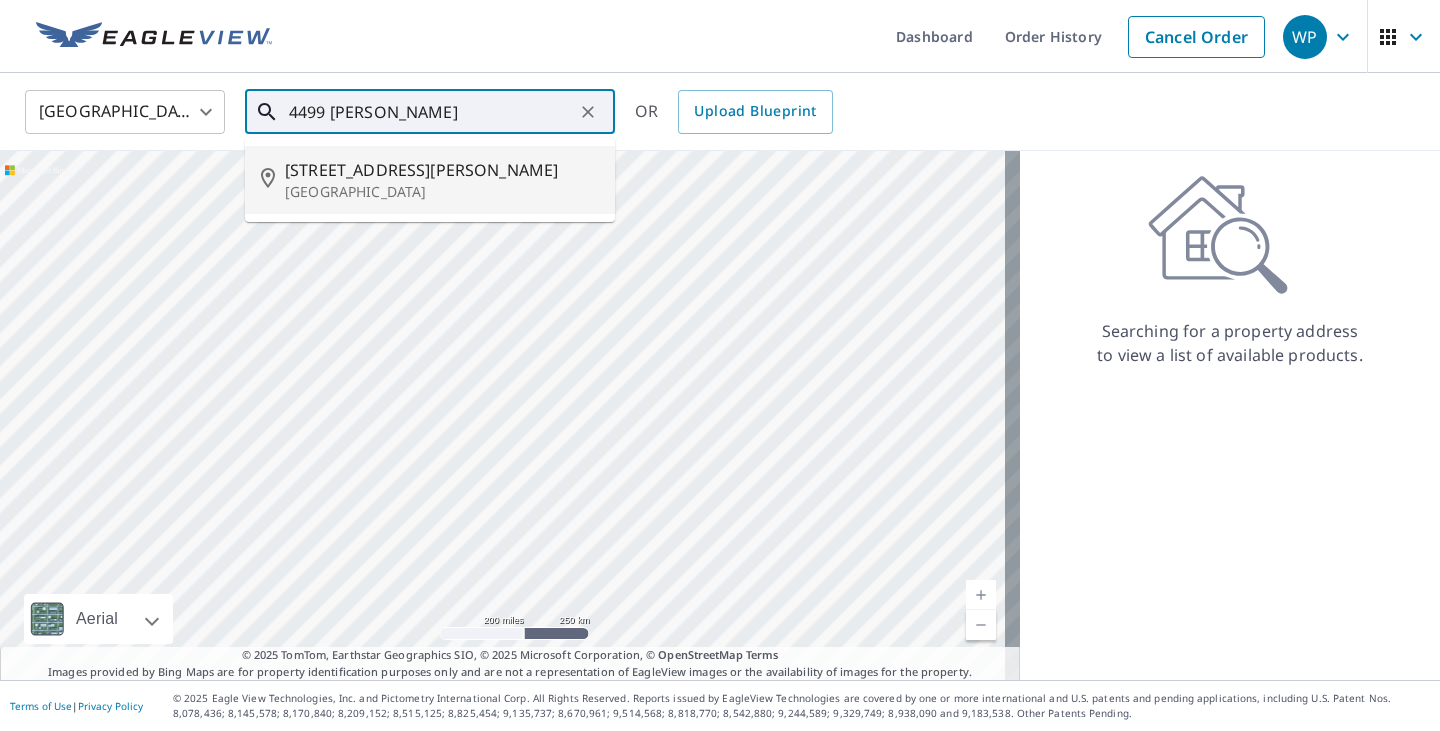 click on "[STREET_ADDRESS][PERSON_NAME]" at bounding box center [442, 170] 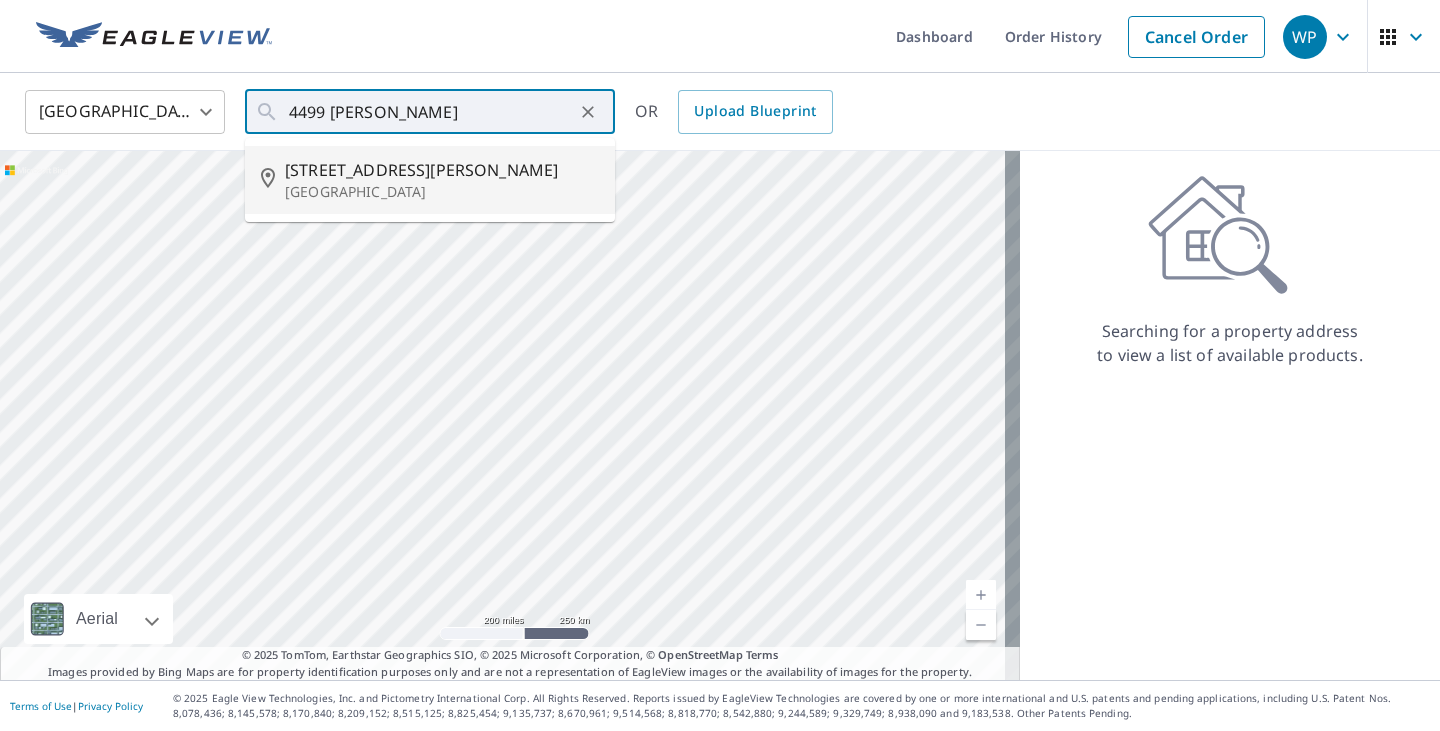 type on "[STREET_ADDRESS][PERSON_NAME][PERSON_NAME]" 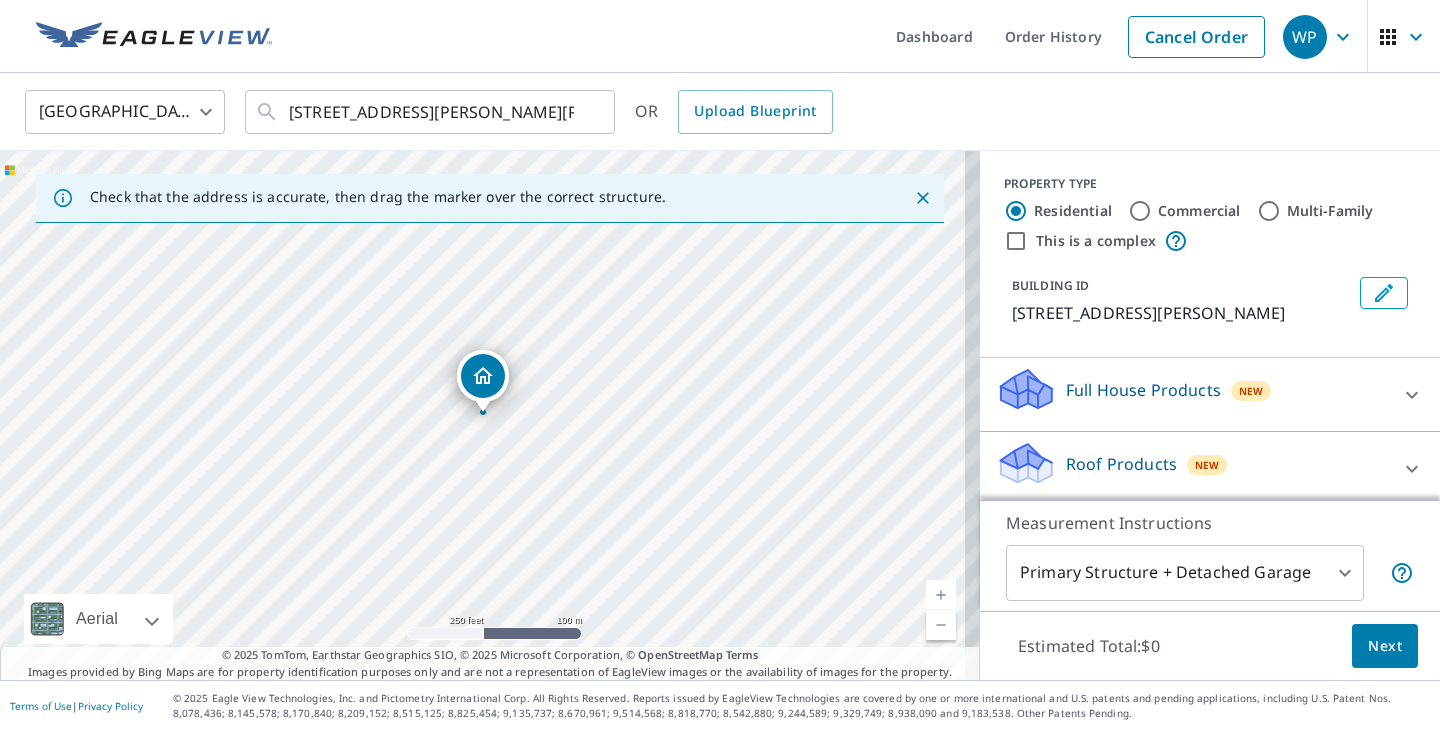 click at bounding box center [941, 595] 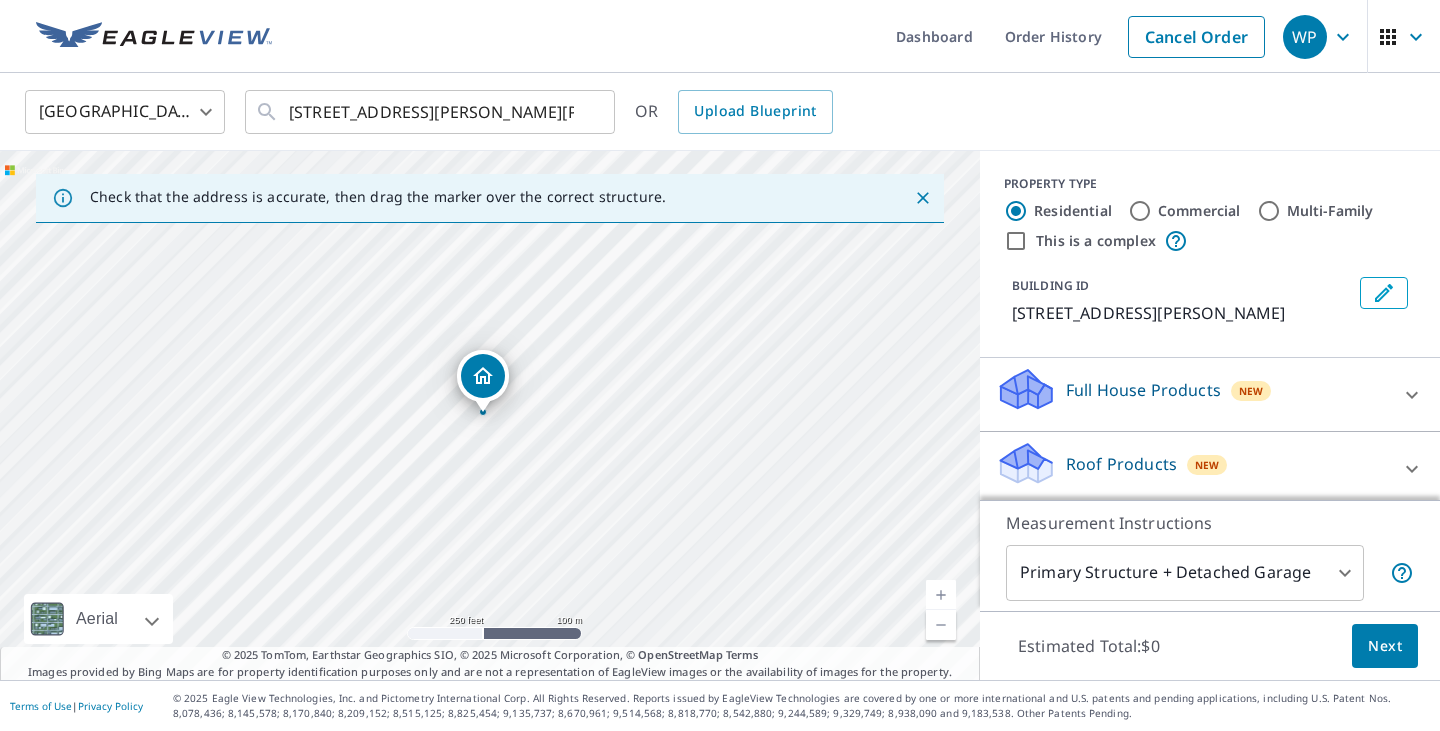click at bounding box center [941, 595] 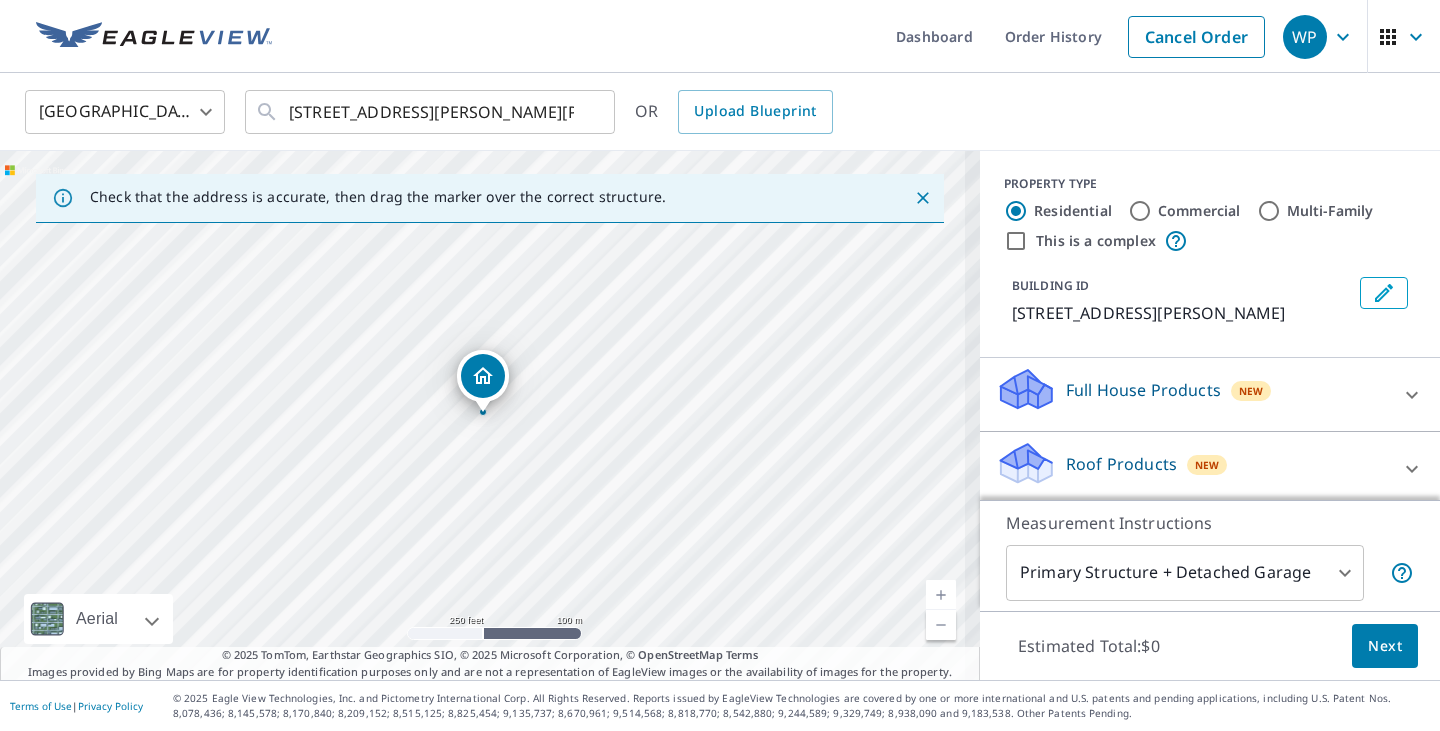 click at bounding box center [941, 595] 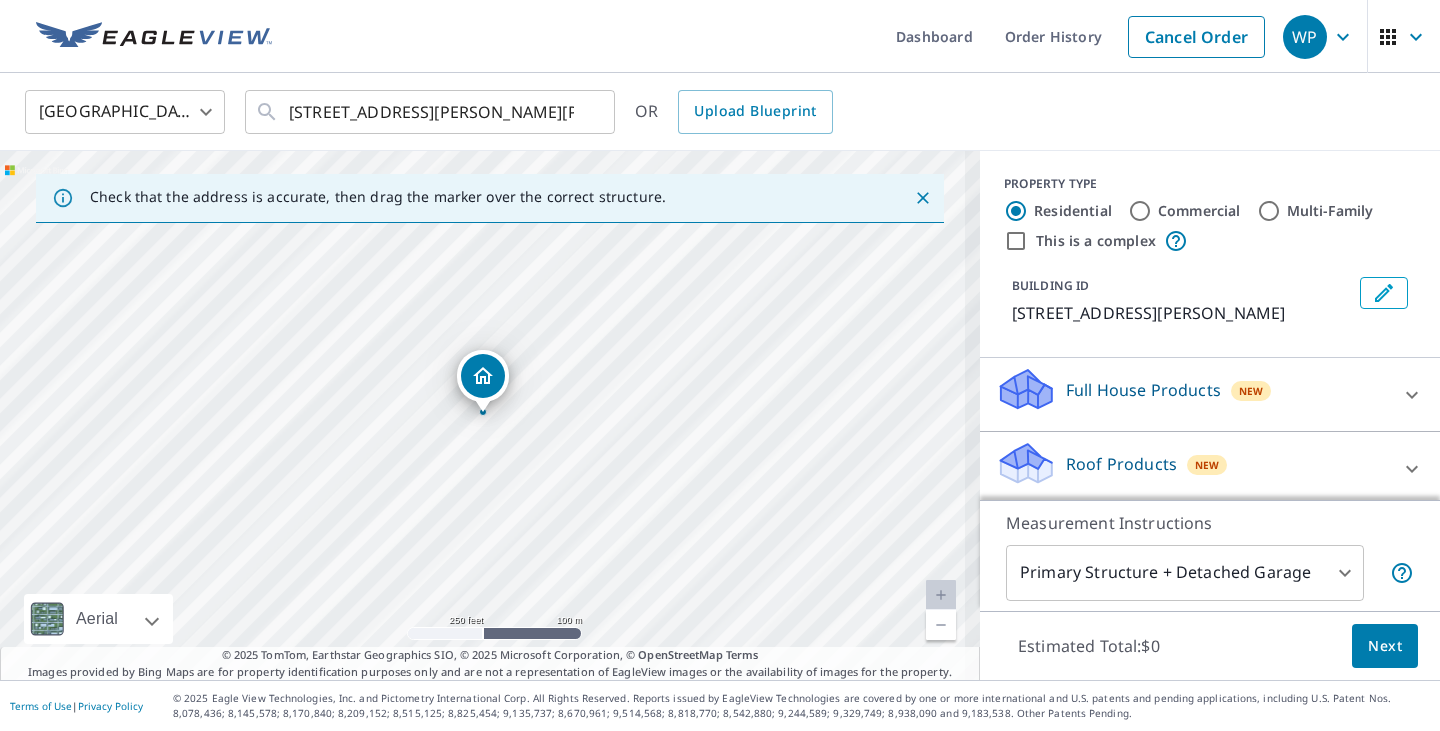 click at bounding box center (941, 595) 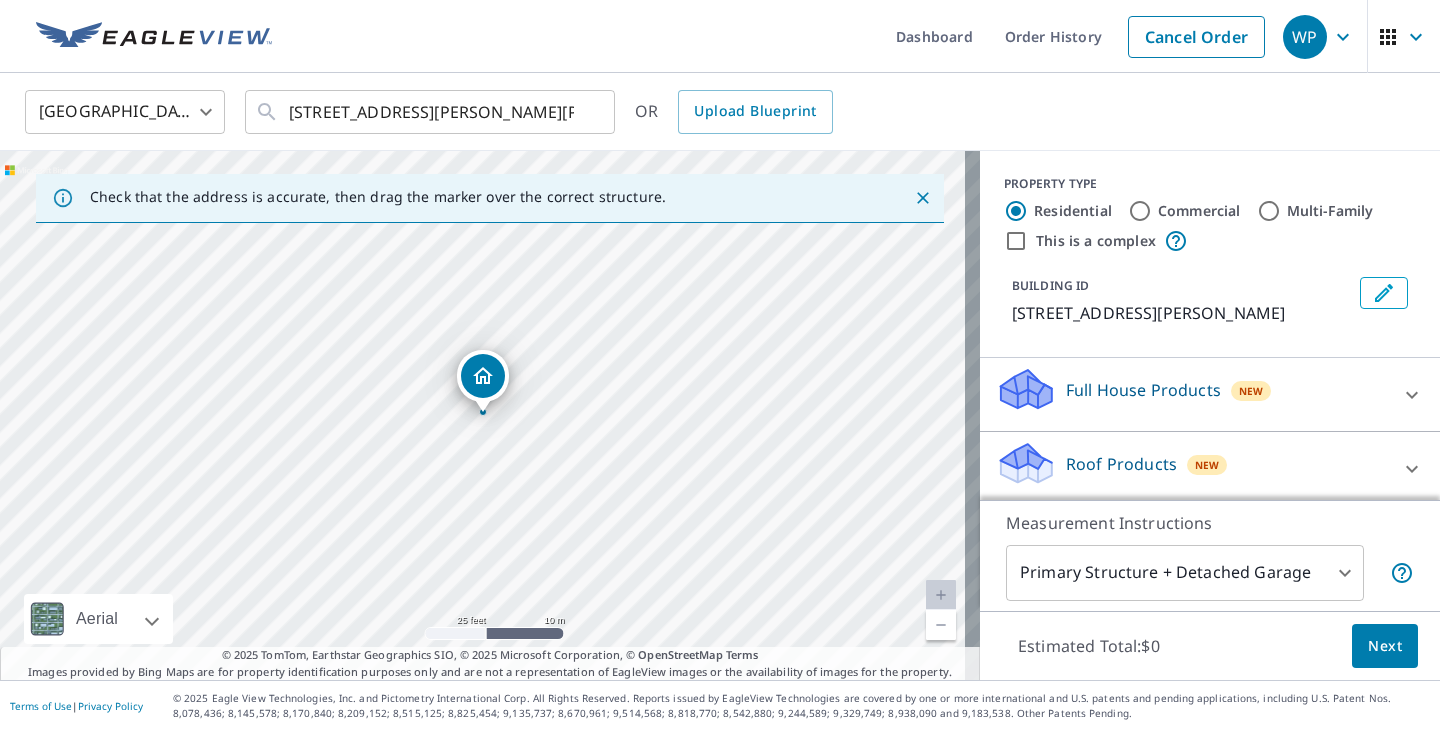 click at bounding box center (941, 595) 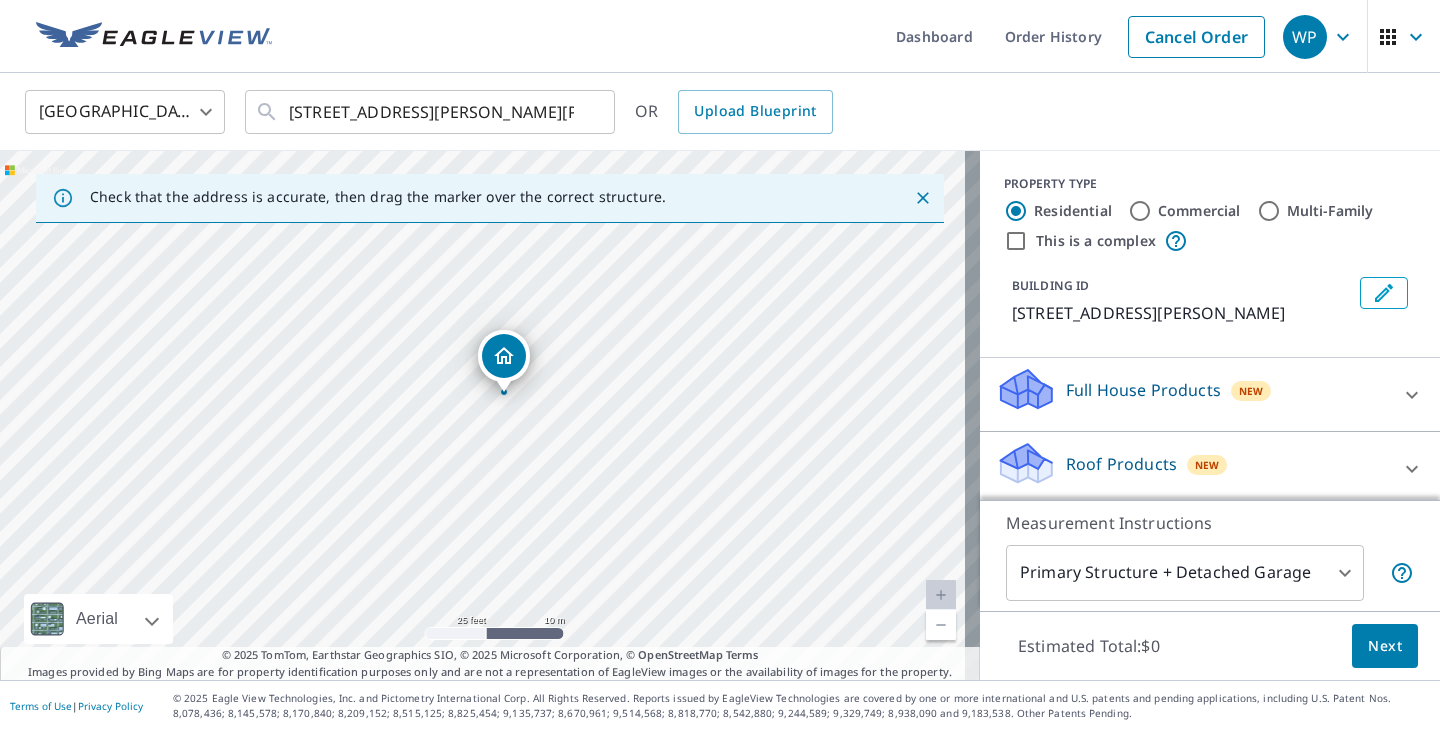 drag, startPoint x: 481, startPoint y: 436, endPoint x: 503, endPoint y: 416, distance: 29.732138 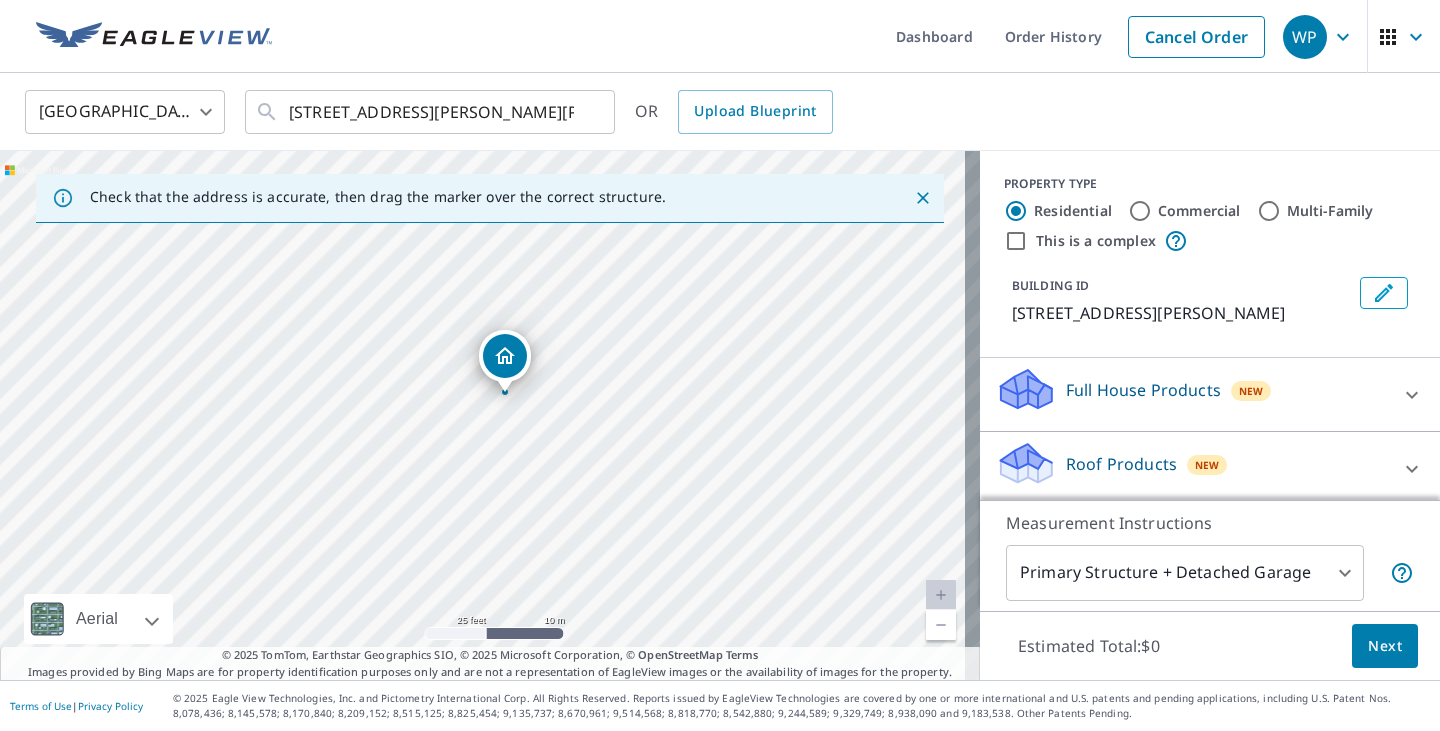 click on "[STREET_ADDRESS][PERSON_NAME][PERSON_NAME]" at bounding box center [490, 415] 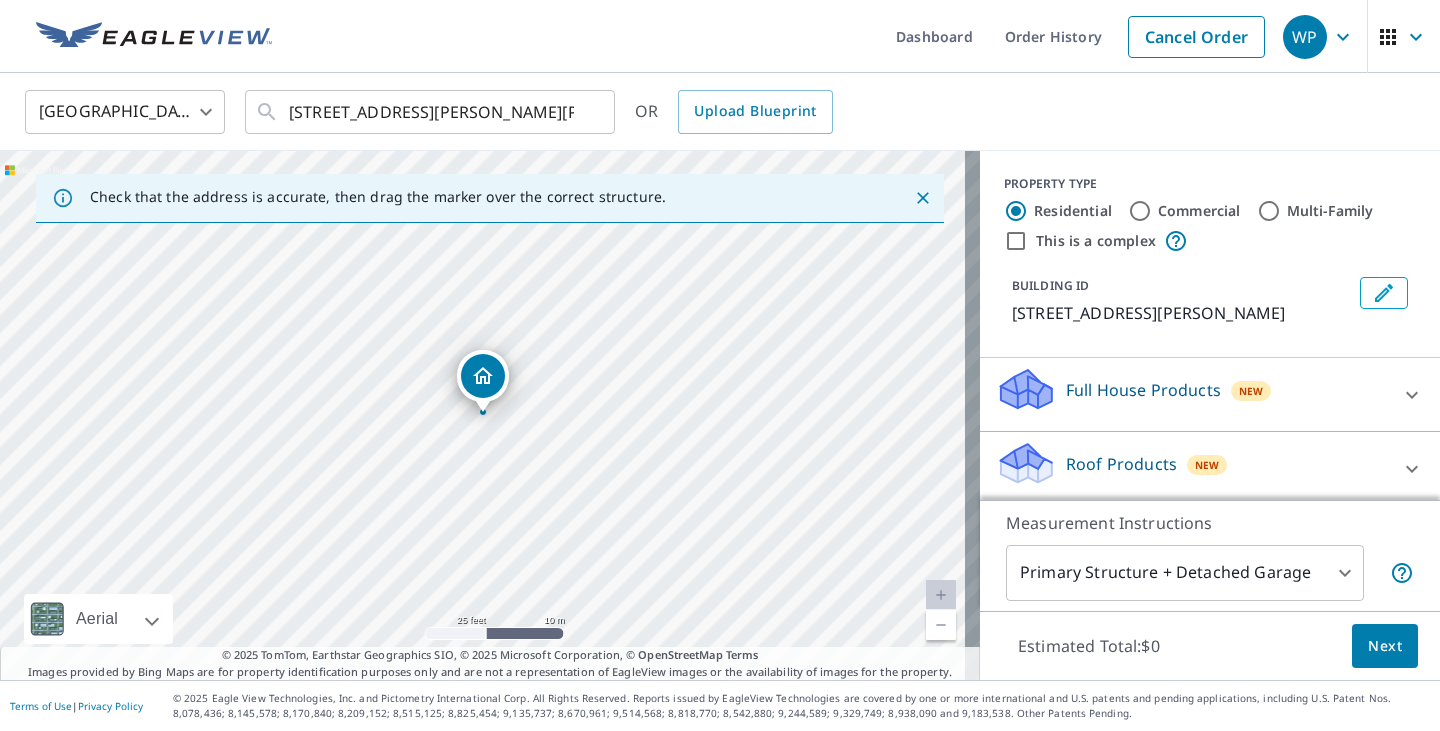 click on "[STREET_ADDRESS][PERSON_NAME][PERSON_NAME]" at bounding box center (490, 415) 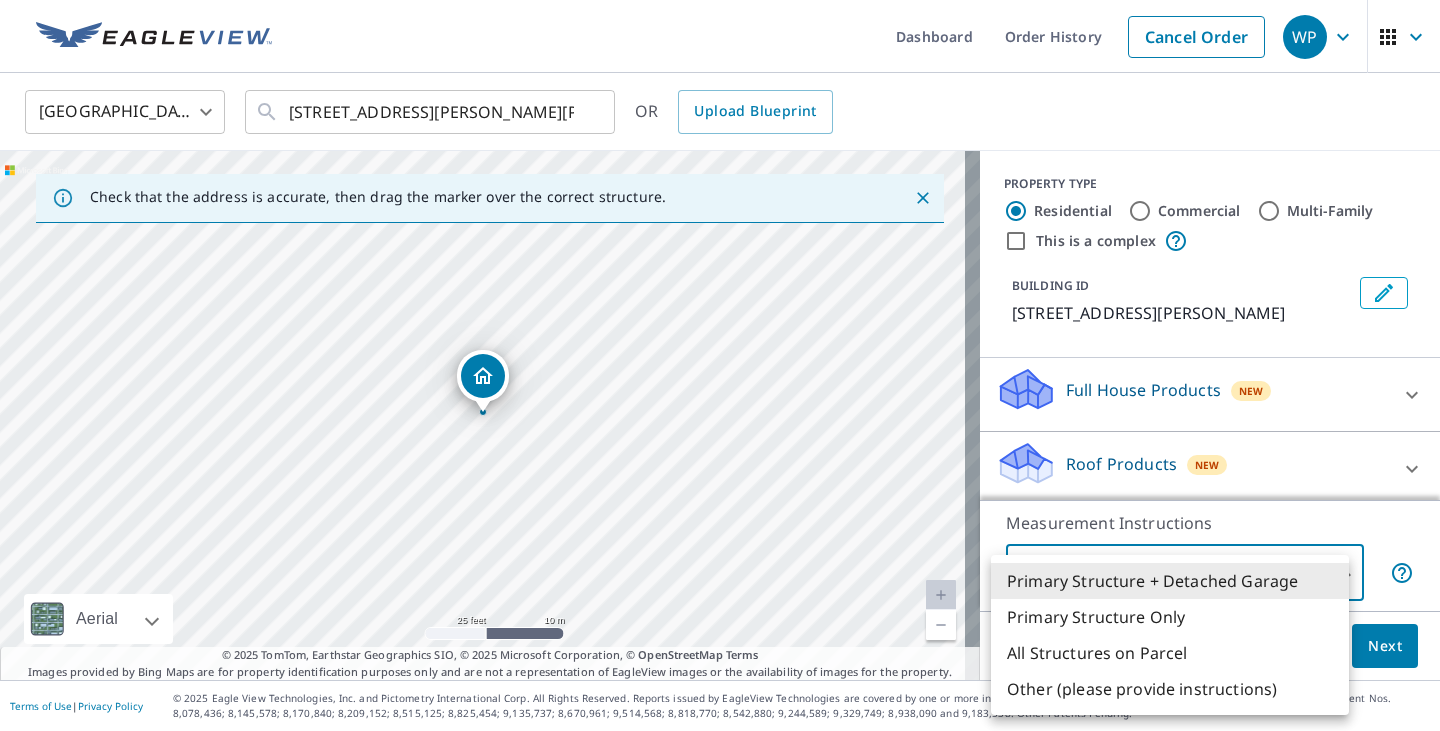 click on "WP WP
Dashboard Order History Cancel Order WP [GEOGRAPHIC_DATA] [GEOGRAPHIC_DATA] ​ [STREET_ADDRESS][PERSON_NAME][PERSON_NAME] ​ OR Upload Blueprint Check that the address is accurate, then drag the marker over the correct structure. [STREET_ADDRESS][PERSON_NAME][PERSON_NAME] A standard road map Aerial A detailed look from above Labels Labels 25 feet 10 m © 2025 TomTom, © Vexcel Imaging, © 2025 Microsoft Corporation,  © OpenStreetMap Terms © 2025 TomTom, Earthstar Geographics SIO, © 2025 Microsoft Corporation, ©   OpenStreetMap   Terms Images provided by Bing Maps are for property identification purposes only and are not a representation of EagleView images or the availability of images for the property. PROPERTY TYPE Residential Commercial Multi-Family This is a complex BUILDING ID [STREET_ADDRESS][PERSON_NAME] Full House Products New Full House™ $105 Roof Products New Premium $32.75 - $87 QuickSquares™ $18 Gutter $13.75 Bid Perfect™ $18 Solar Products New $63.25 New 1" at bounding box center [720, 365] 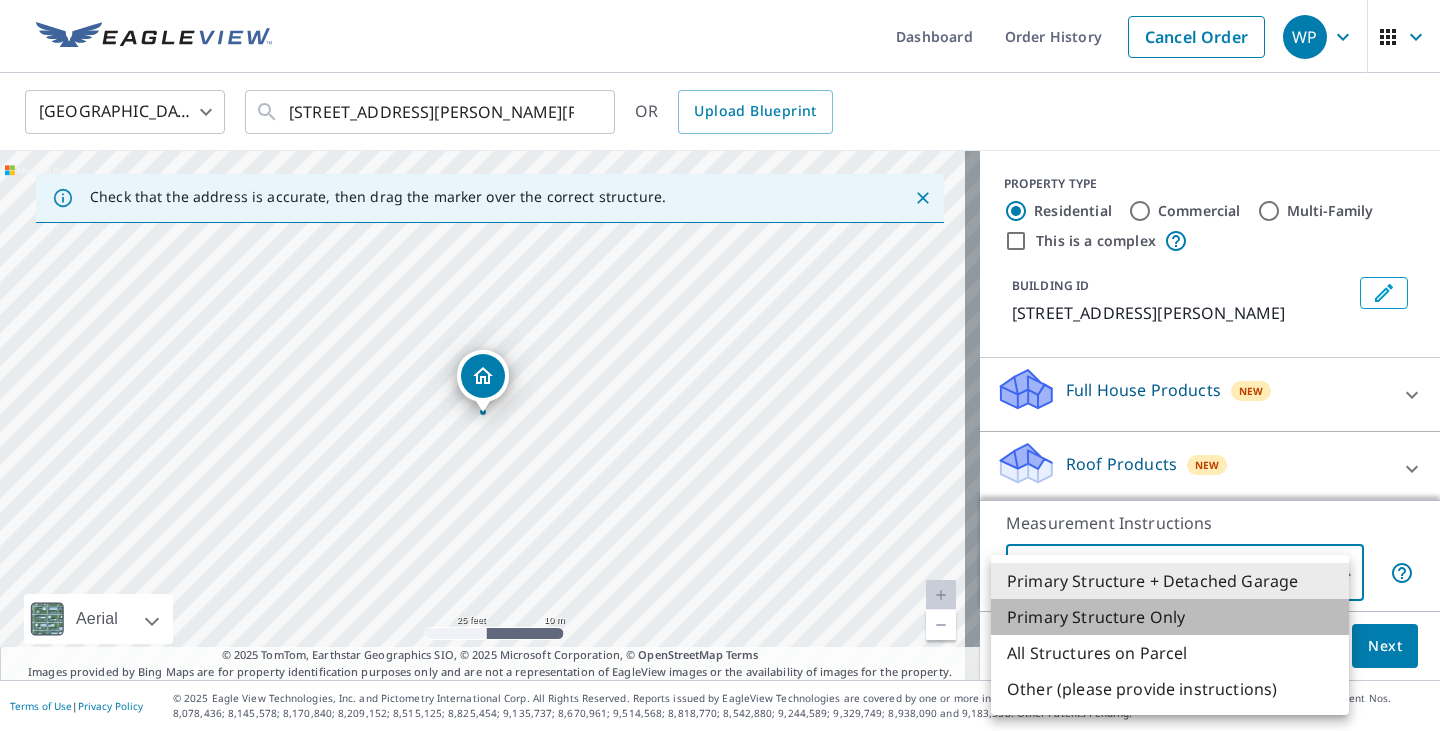 click on "Primary Structure Only" at bounding box center (1170, 617) 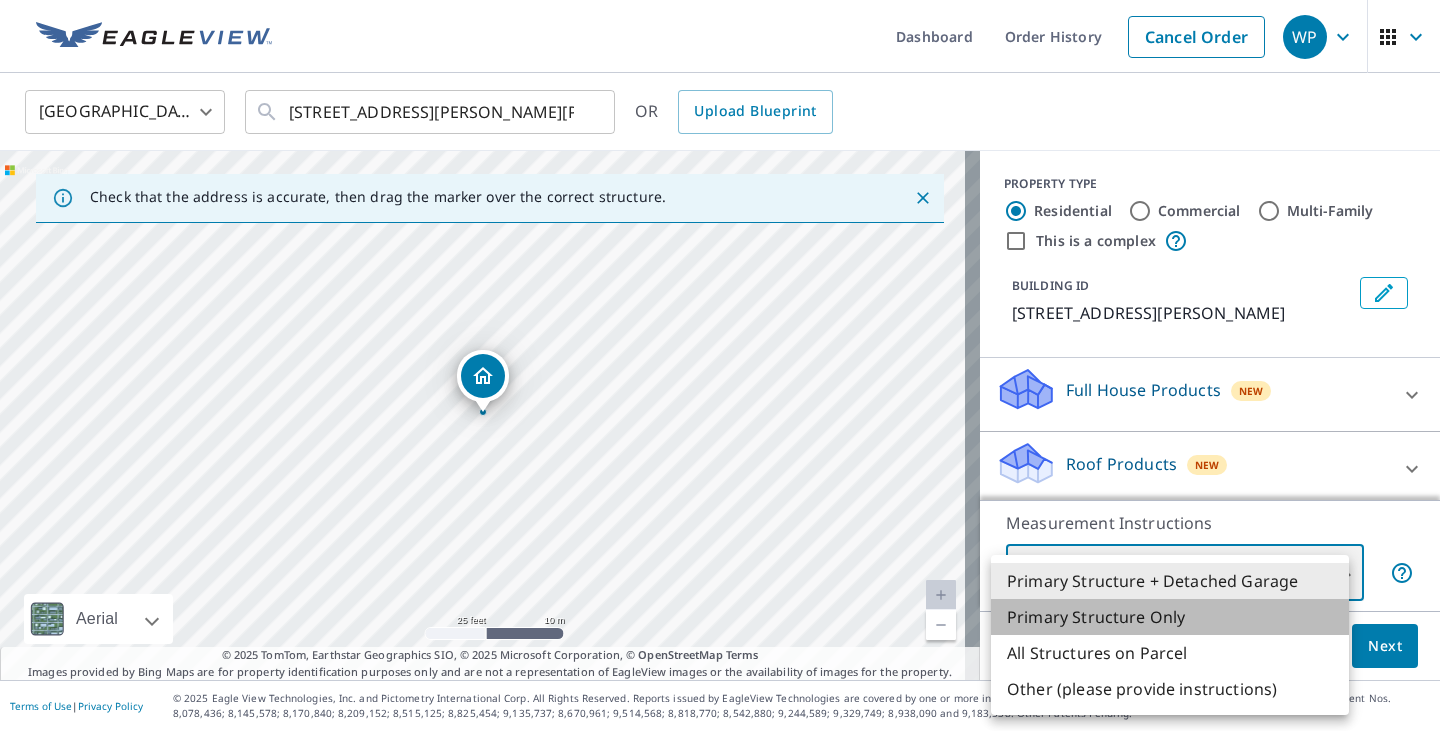 type on "2" 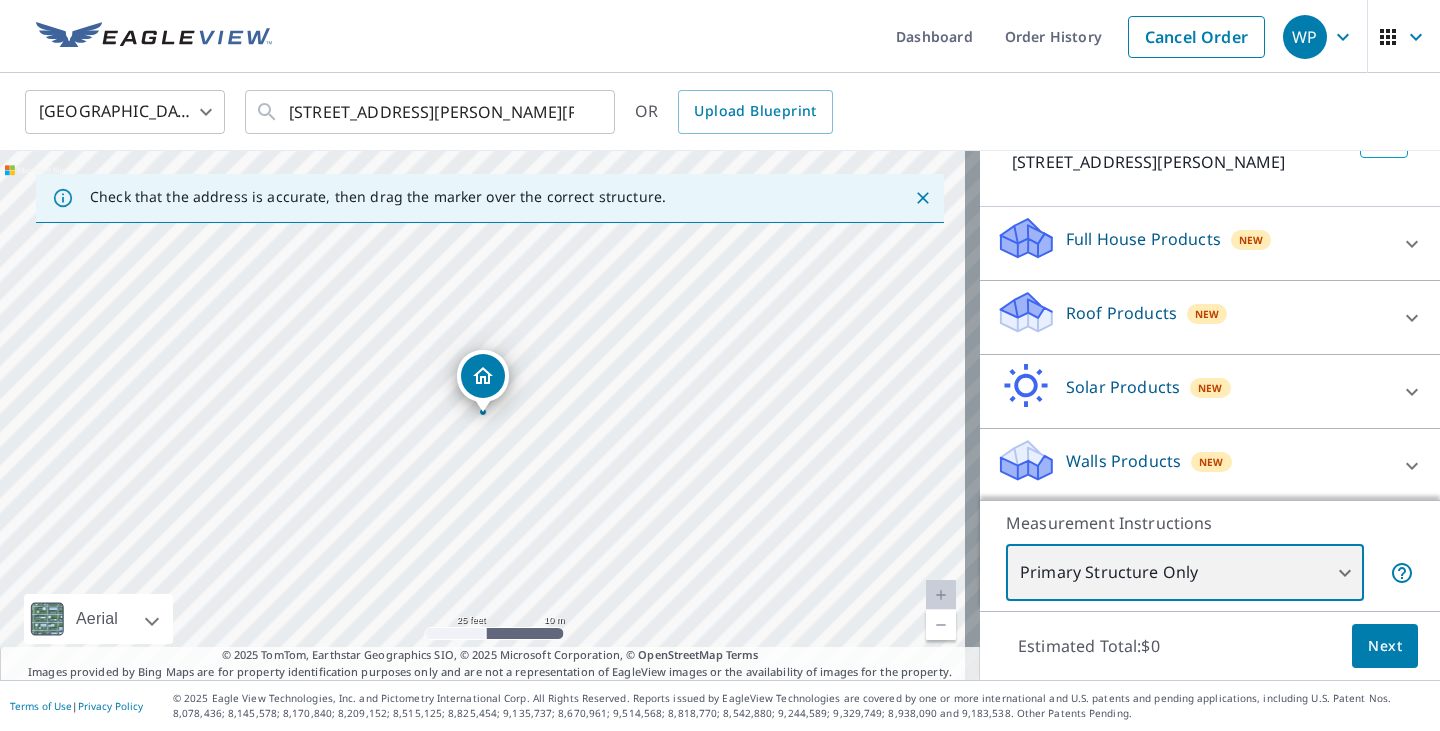 scroll, scrollTop: 178, scrollLeft: 0, axis: vertical 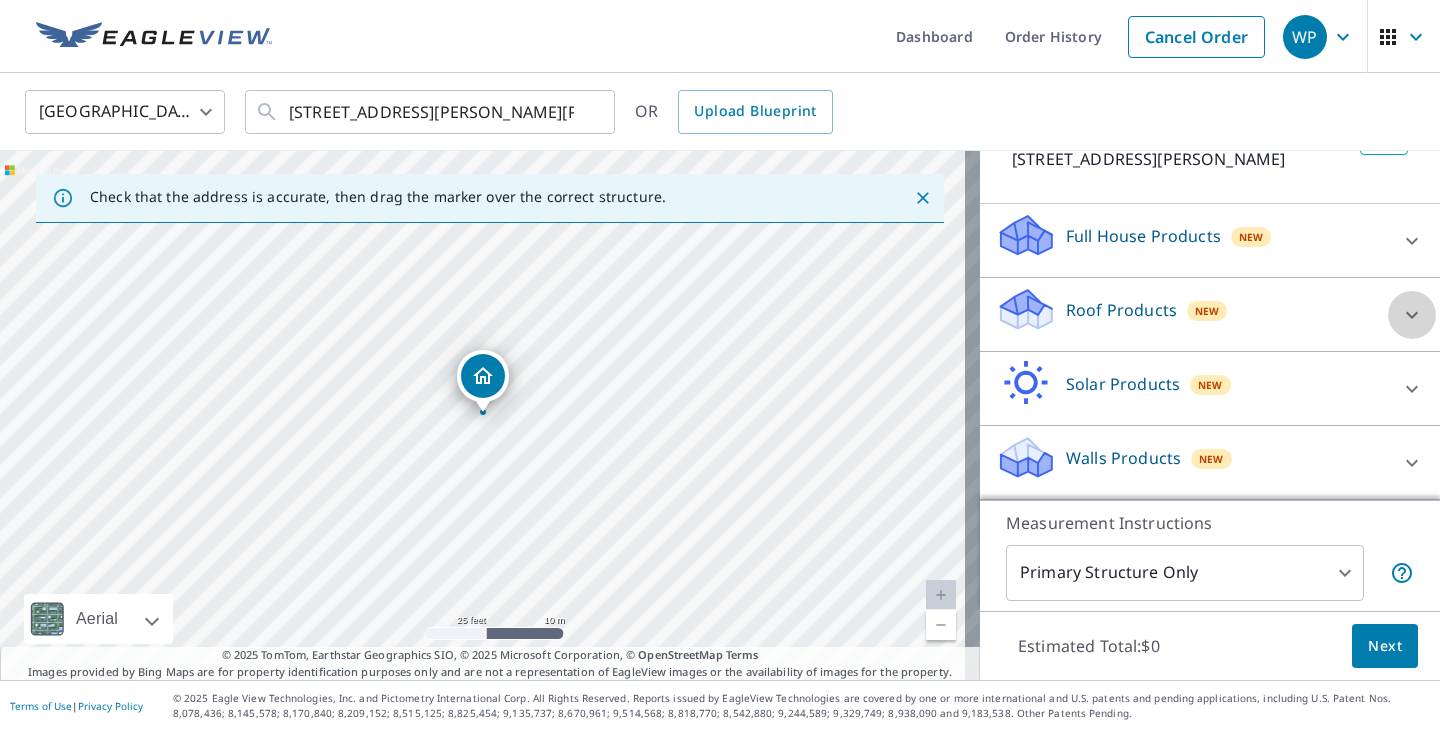 click 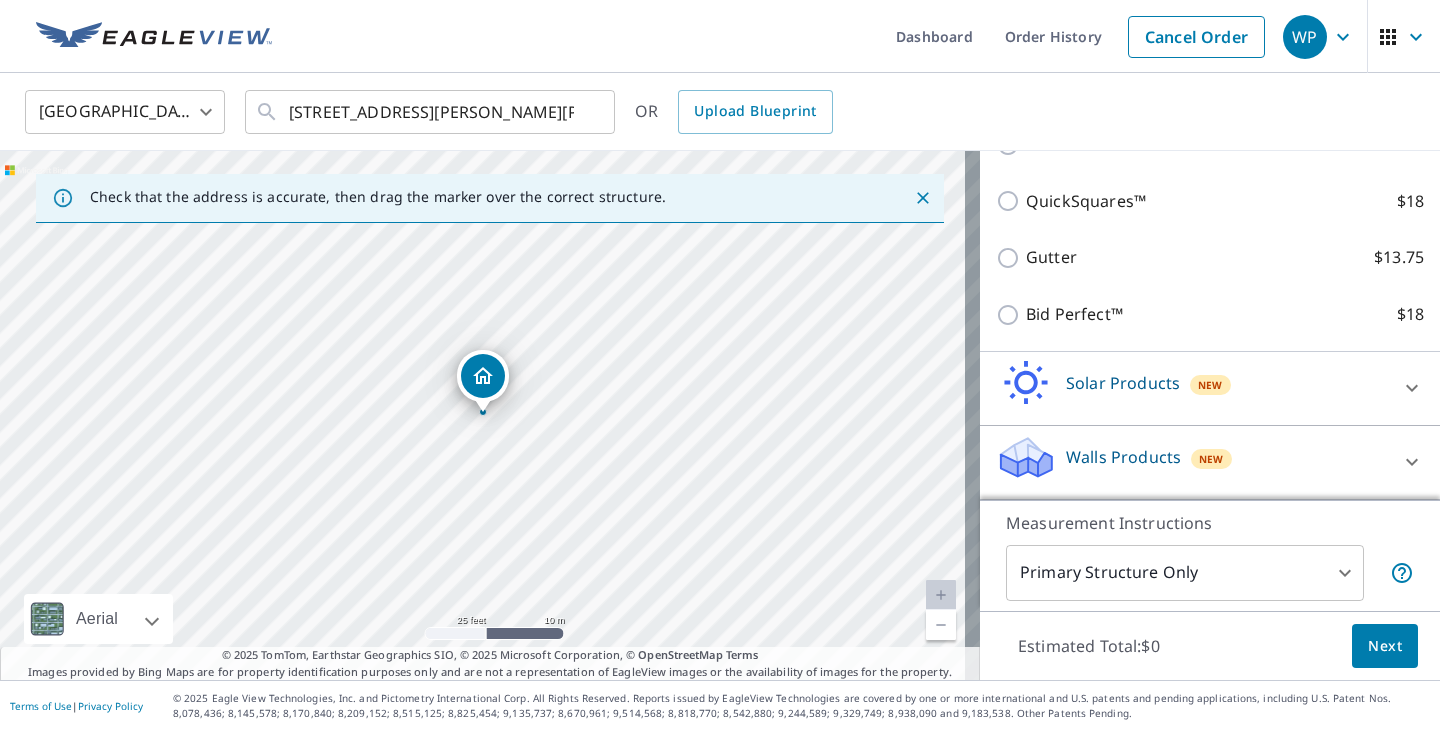 scroll, scrollTop: 407, scrollLeft: 0, axis: vertical 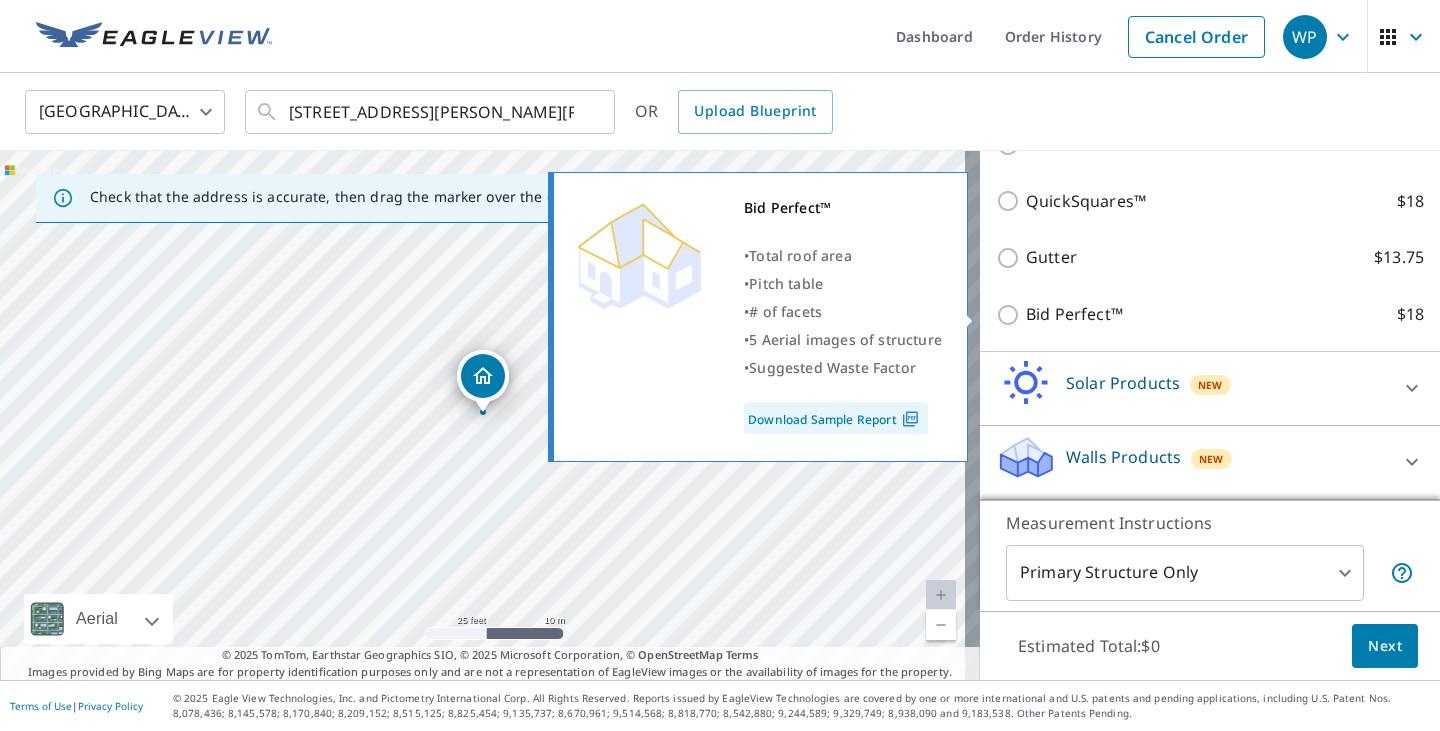 click on "Bid Perfect™" at bounding box center [1074, 314] 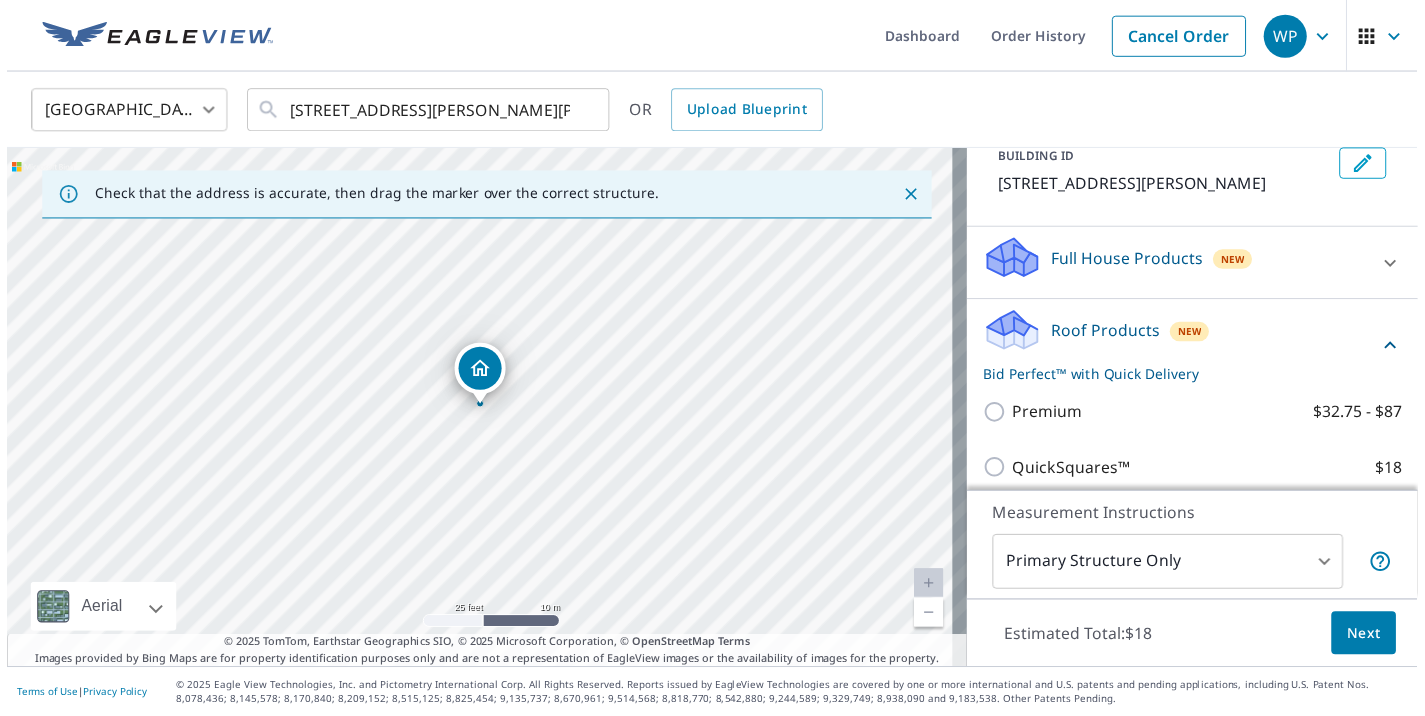 scroll, scrollTop: 0, scrollLeft: 0, axis: both 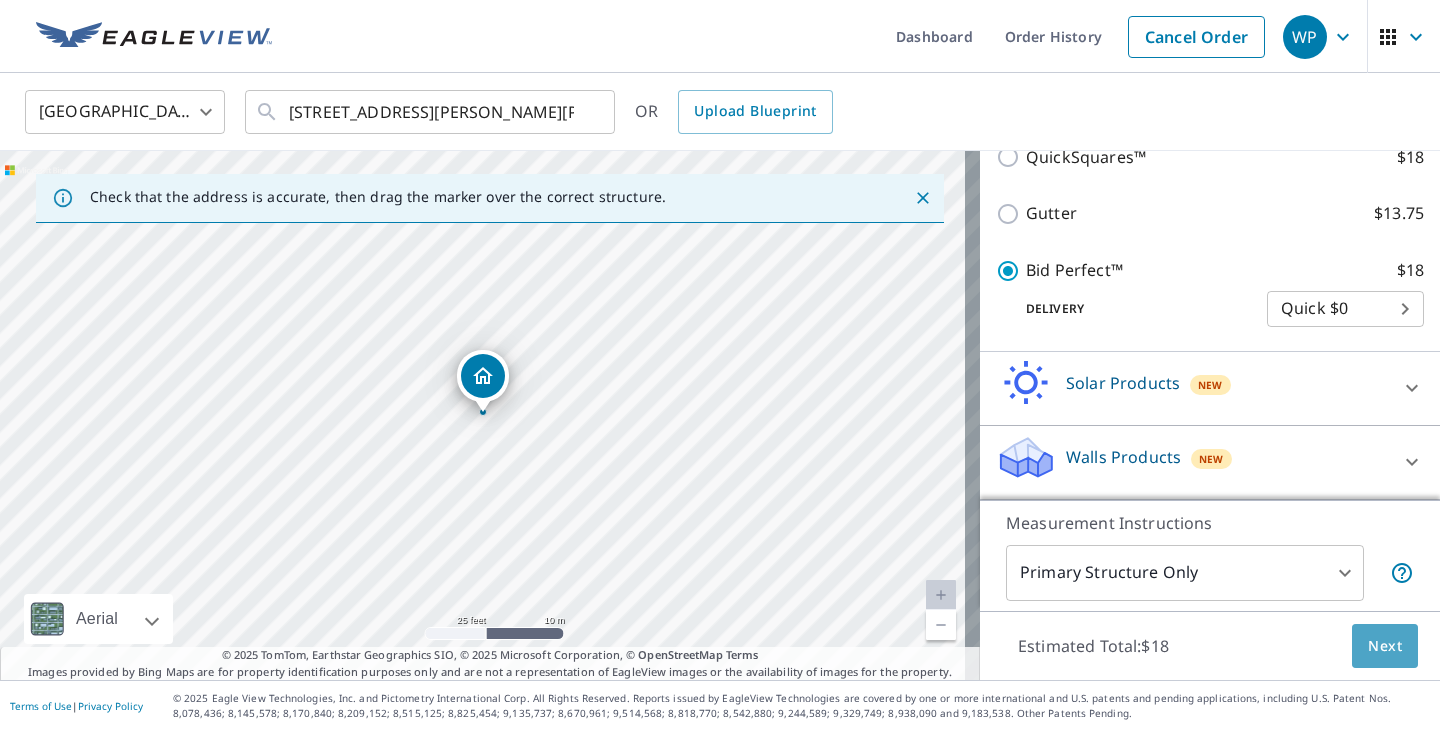 click on "Next" at bounding box center (1385, 646) 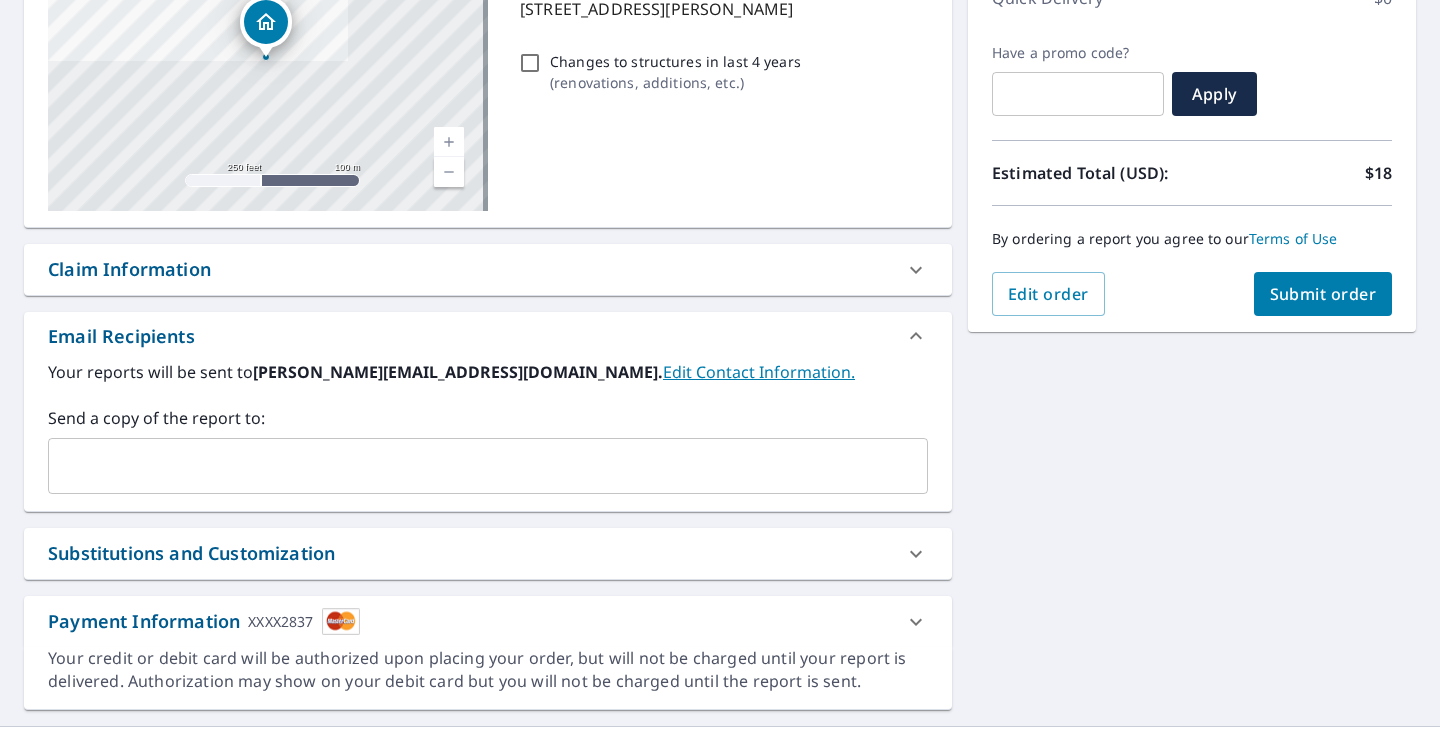 scroll, scrollTop: 307, scrollLeft: 0, axis: vertical 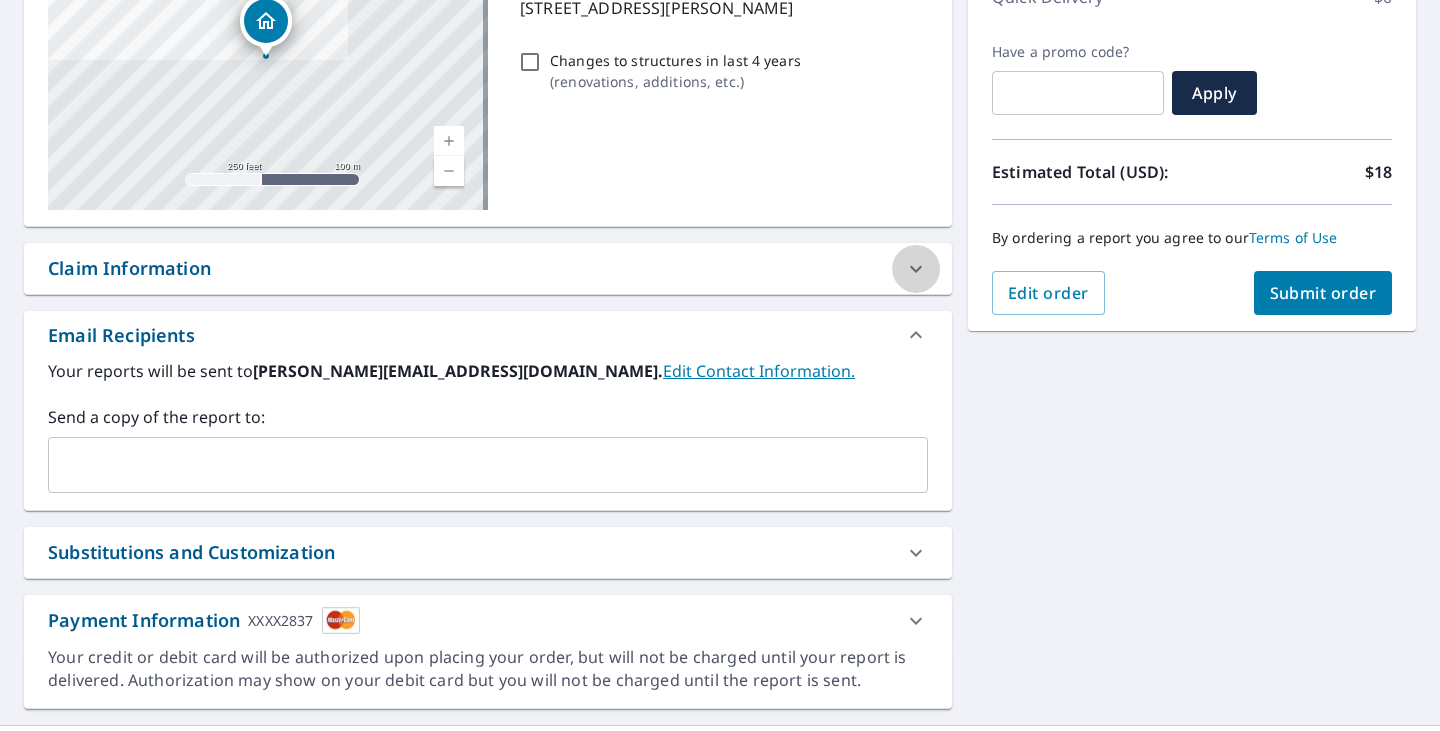 click 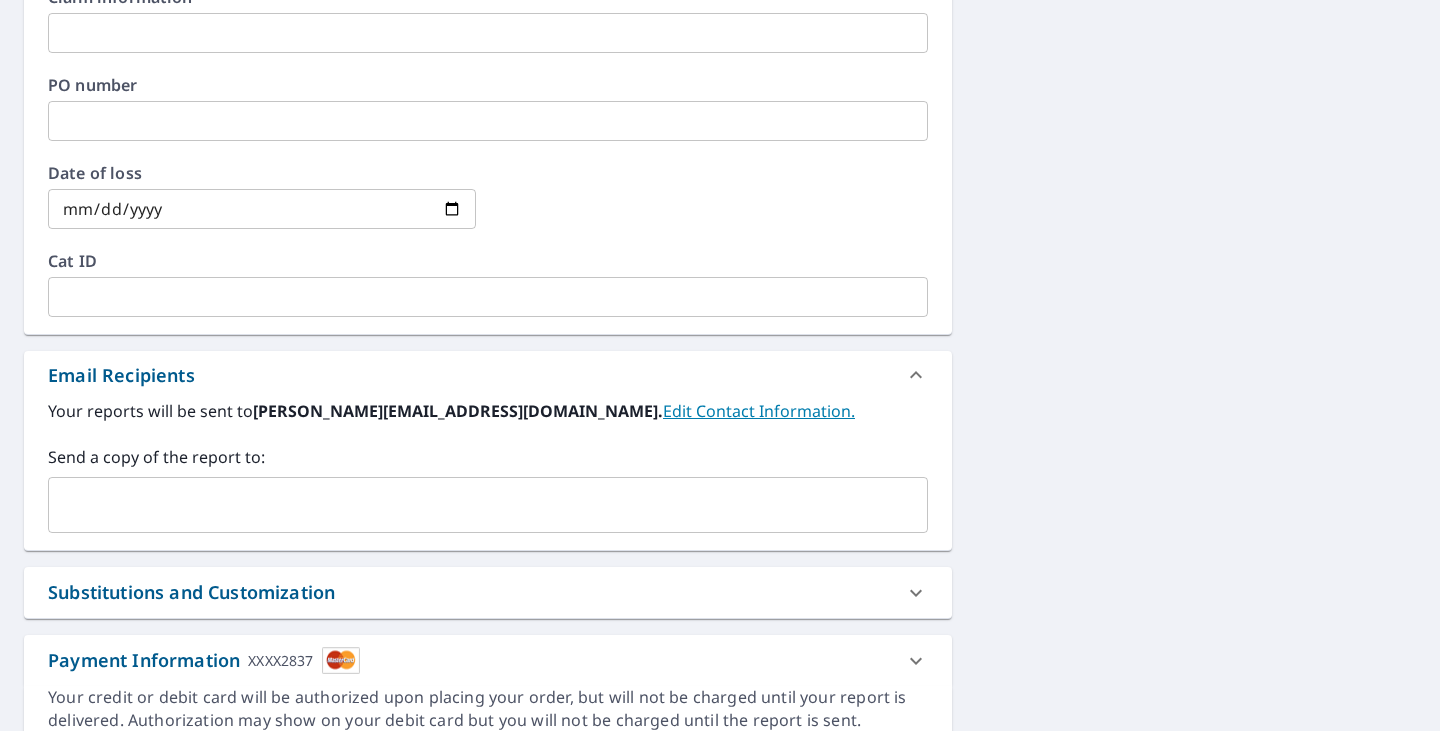 scroll, scrollTop: 782, scrollLeft: 0, axis: vertical 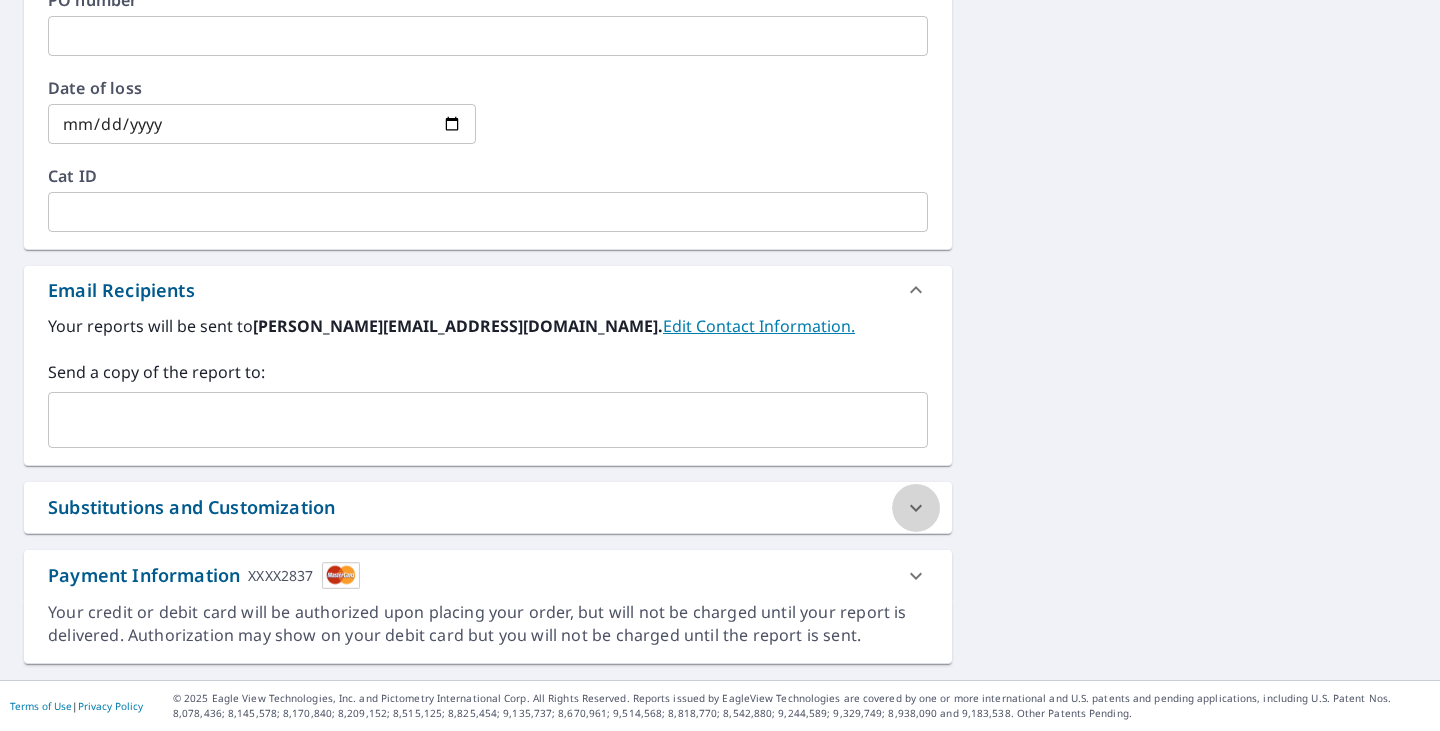 click 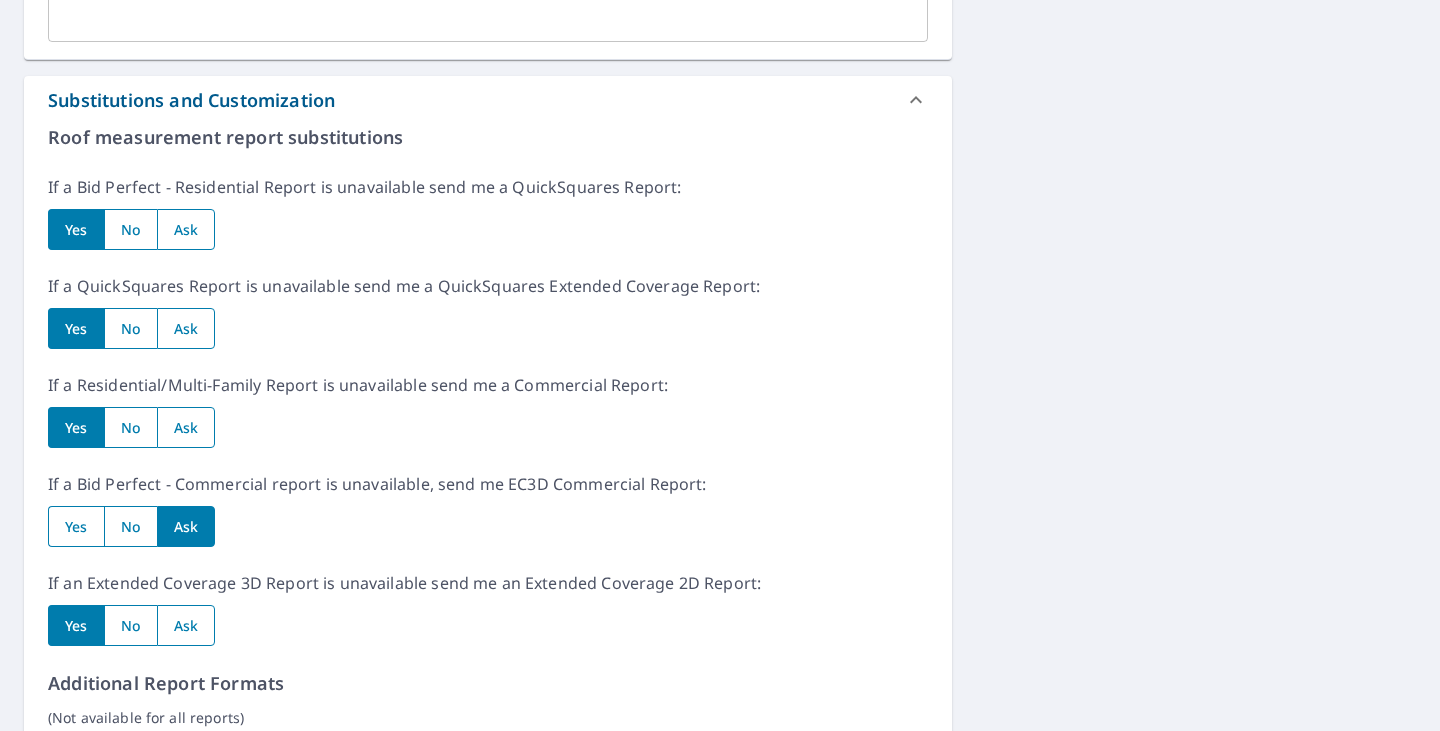 scroll, scrollTop: 1189, scrollLeft: 0, axis: vertical 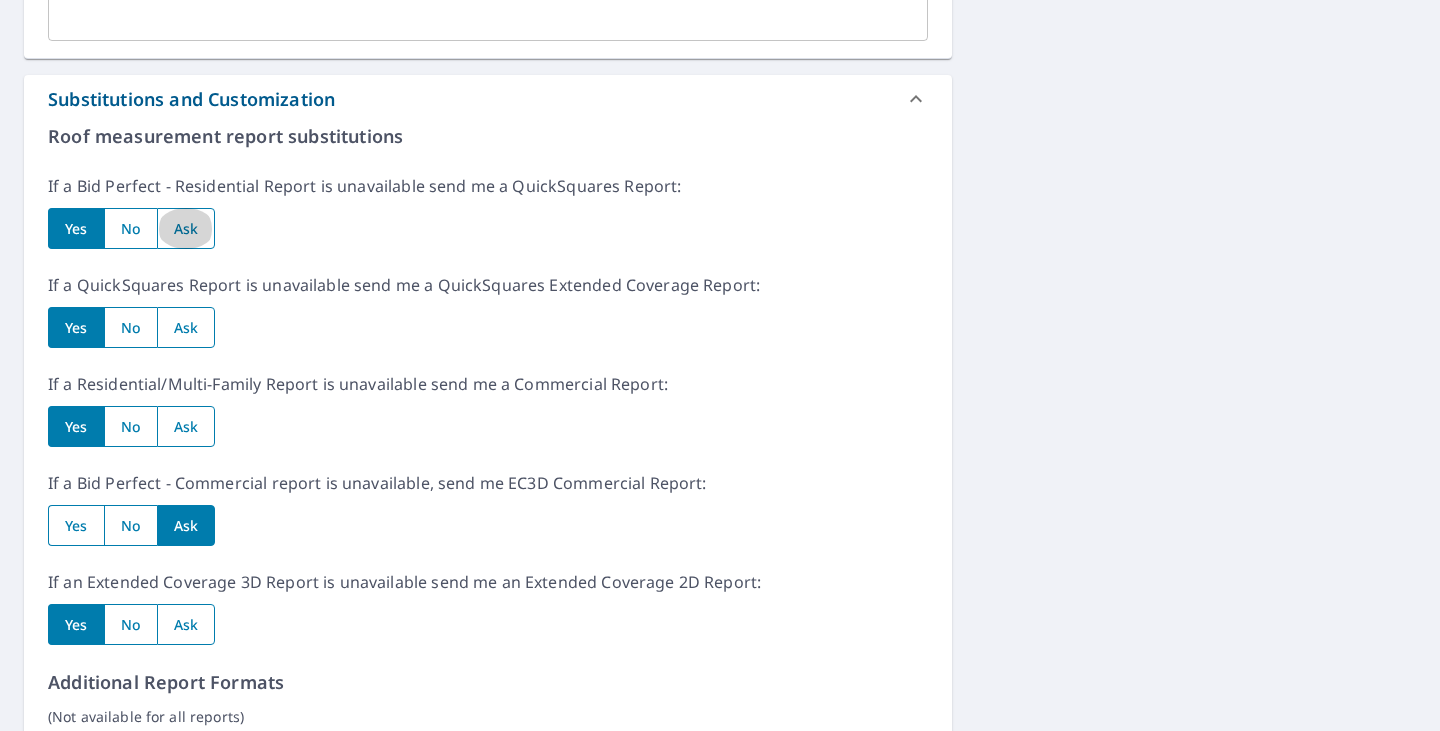 click at bounding box center [186, 228] 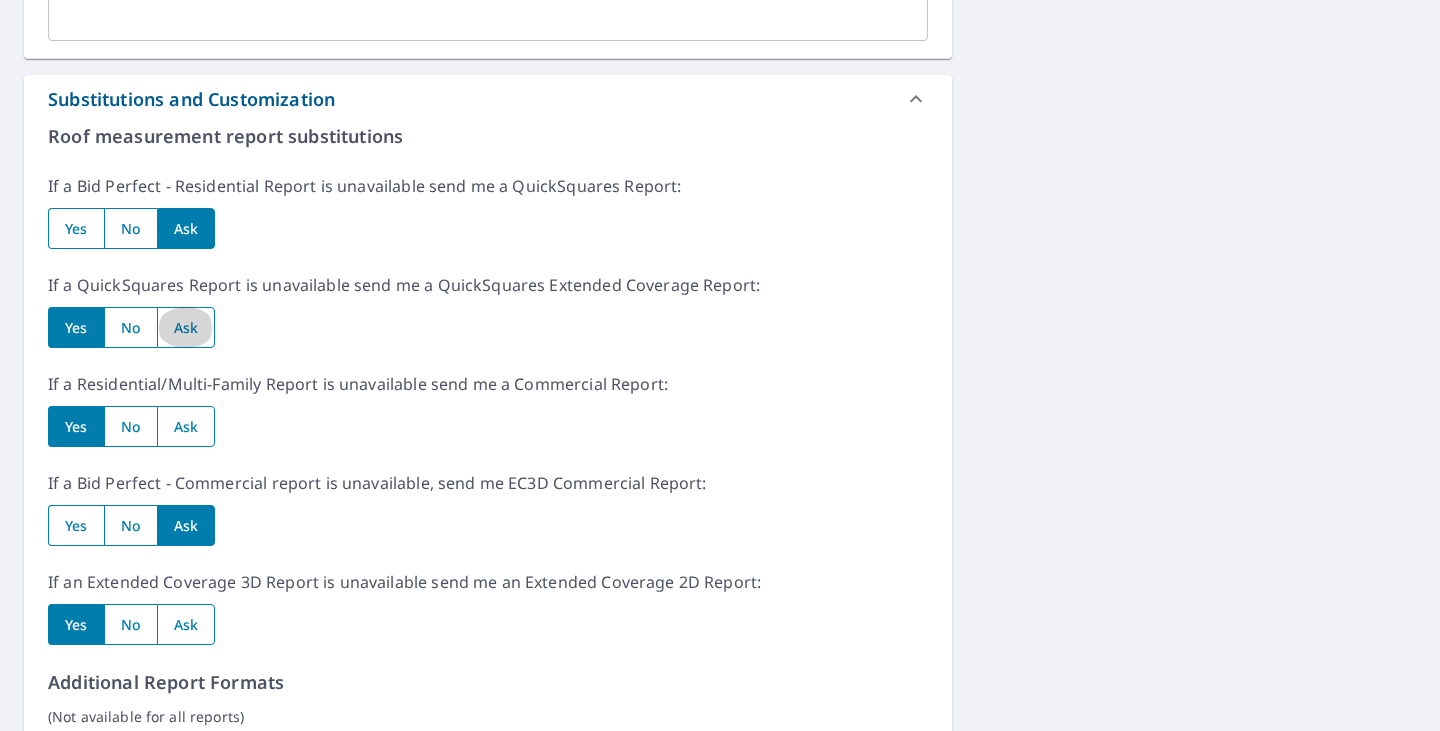 click at bounding box center [186, 327] 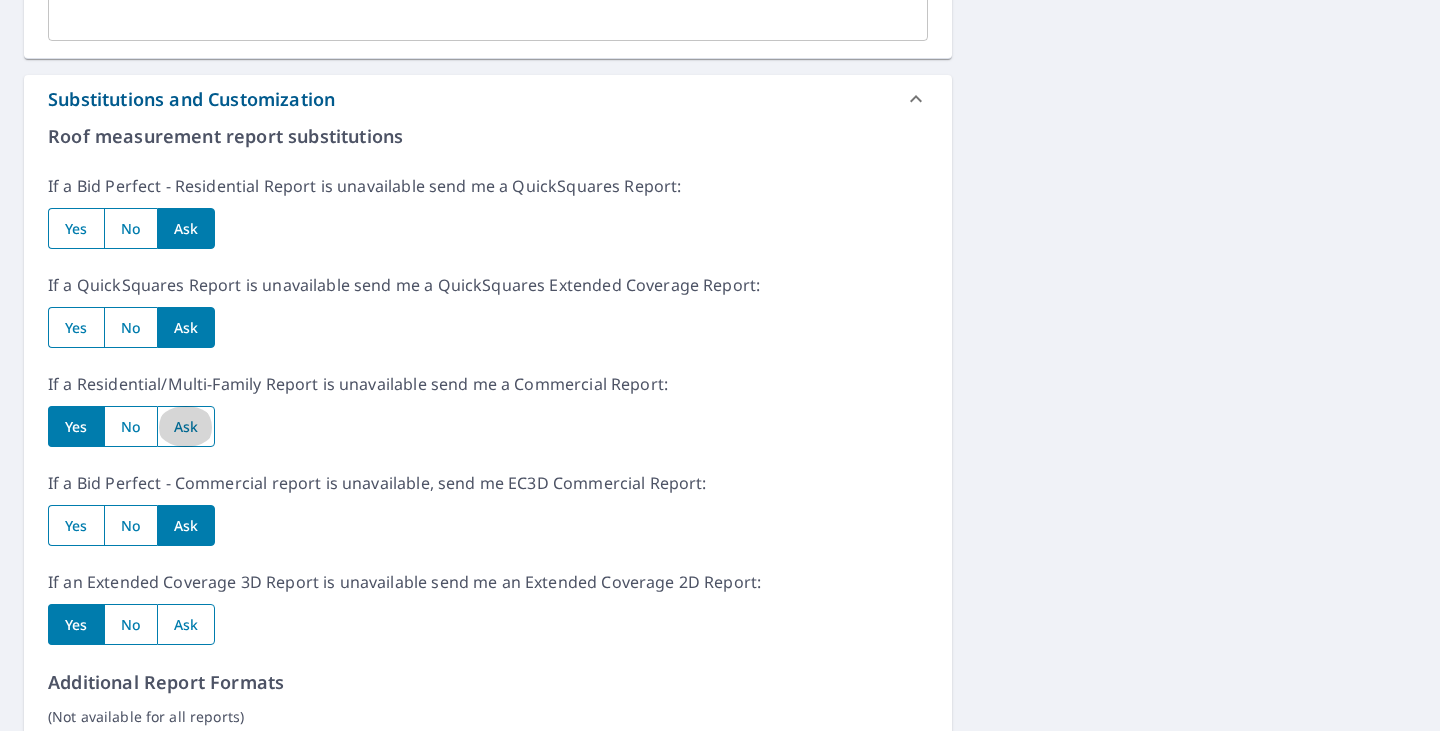 click at bounding box center [186, 426] 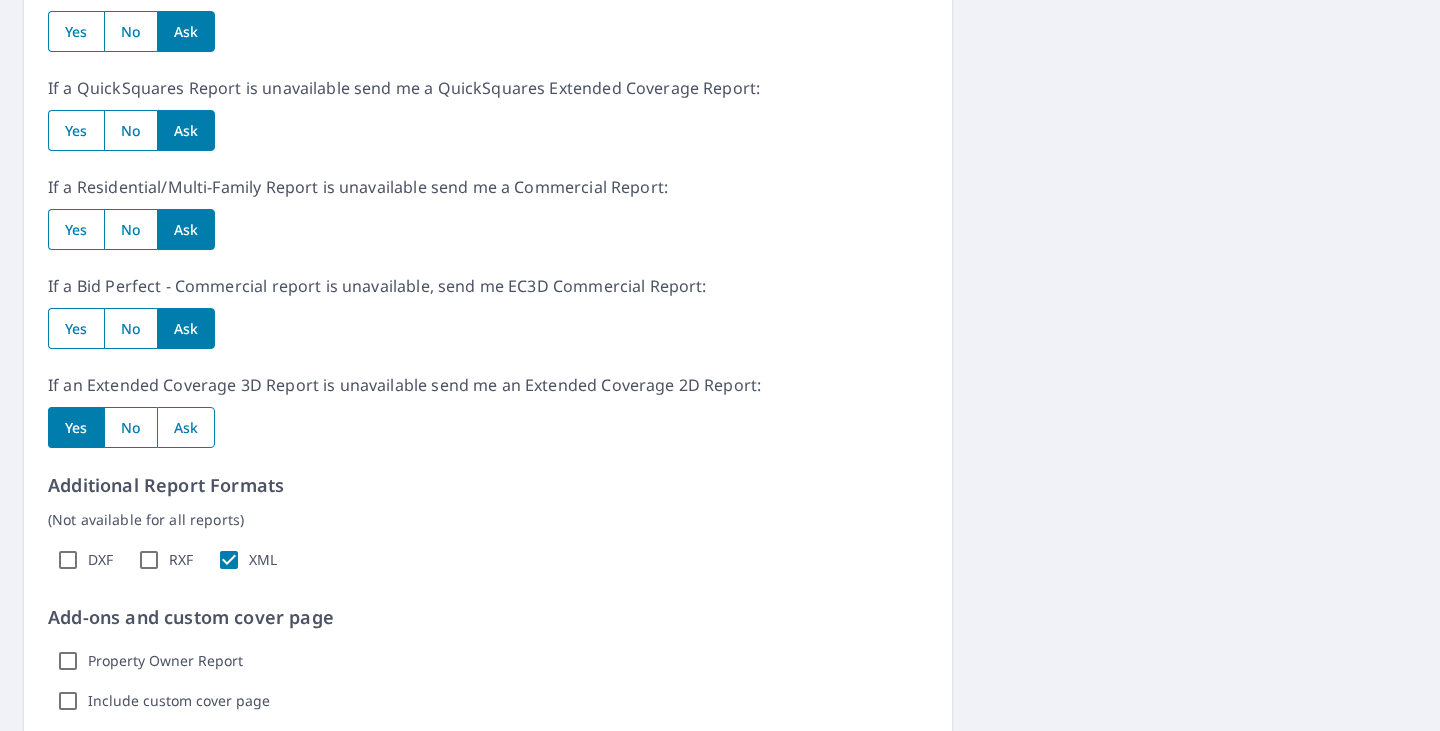 scroll, scrollTop: 1387, scrollLeft: 0, axis: vertical 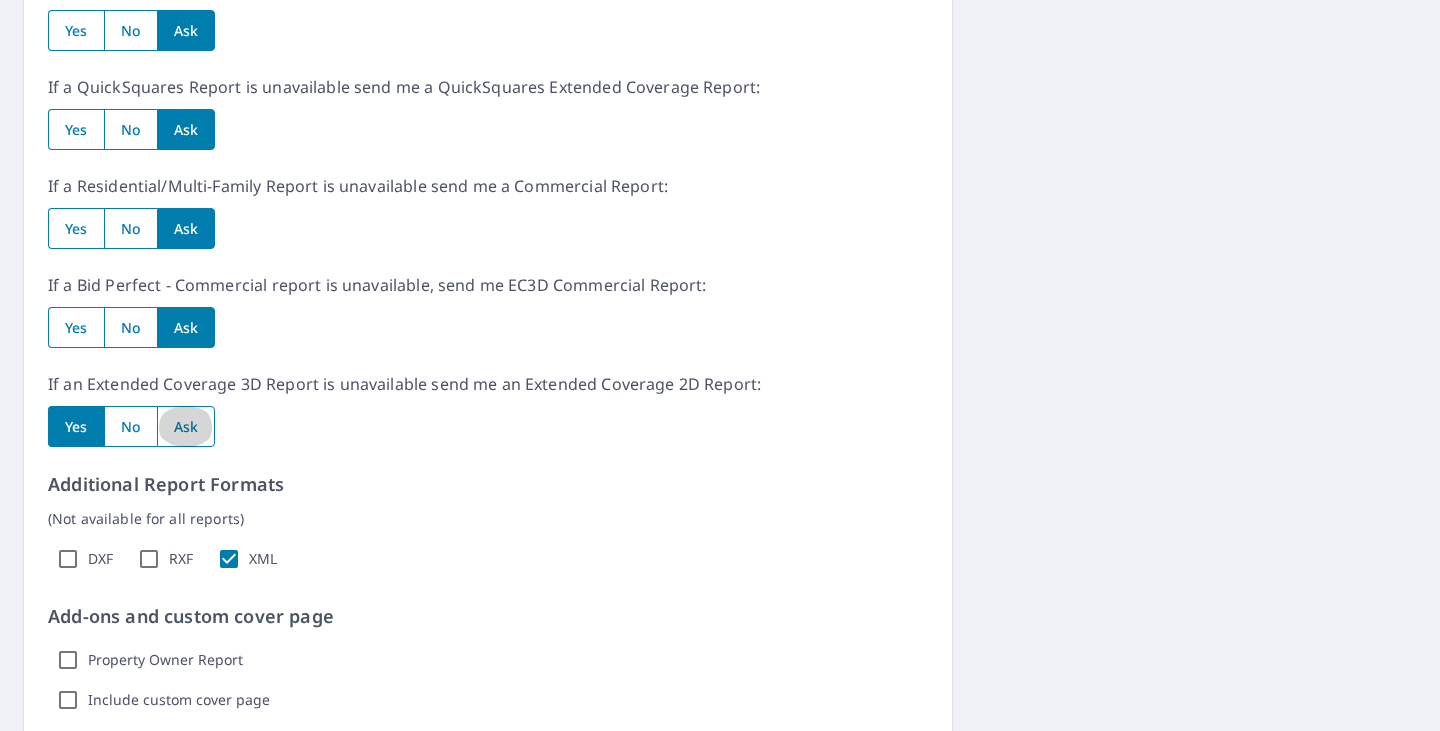 click at bounding box center (186, 426) 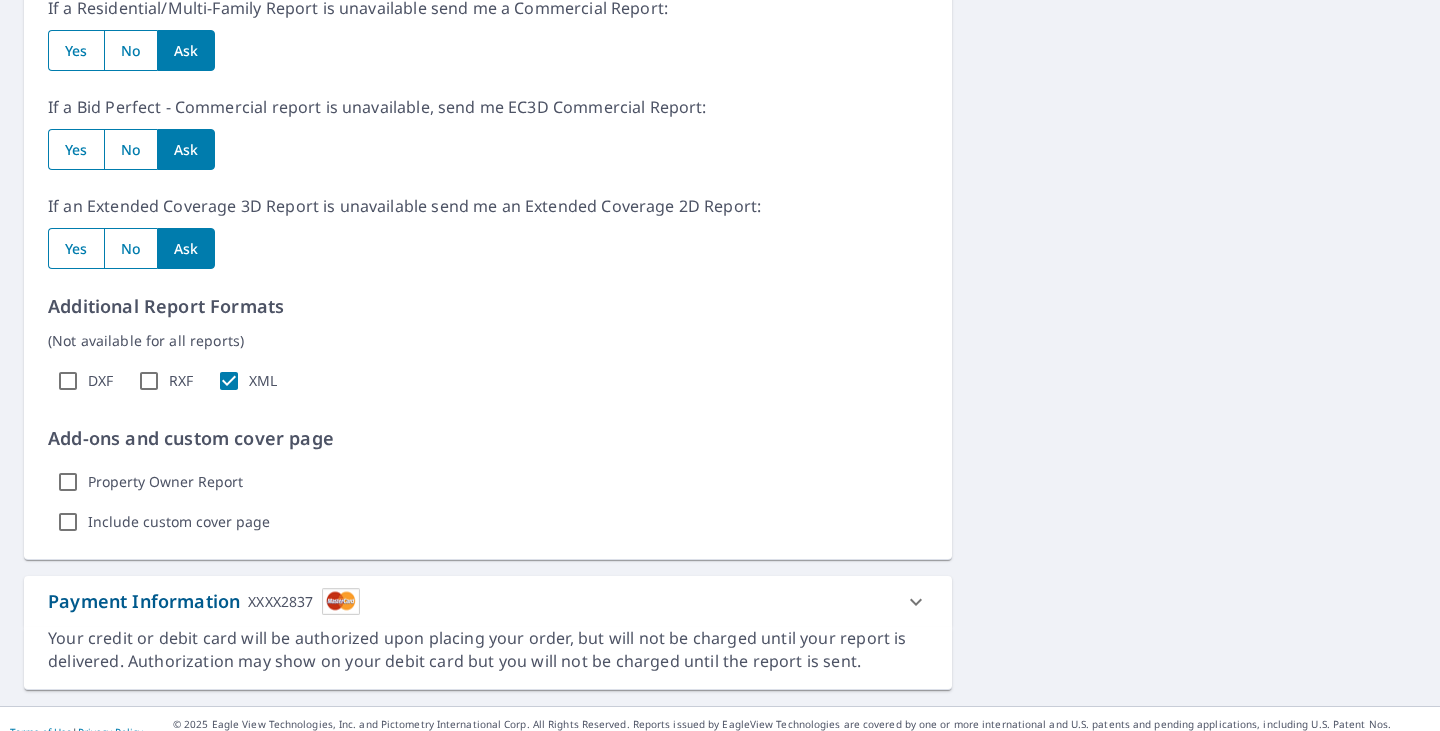 scroll, scrollTop: 1591, scrollLeft: 0, axis: vertical 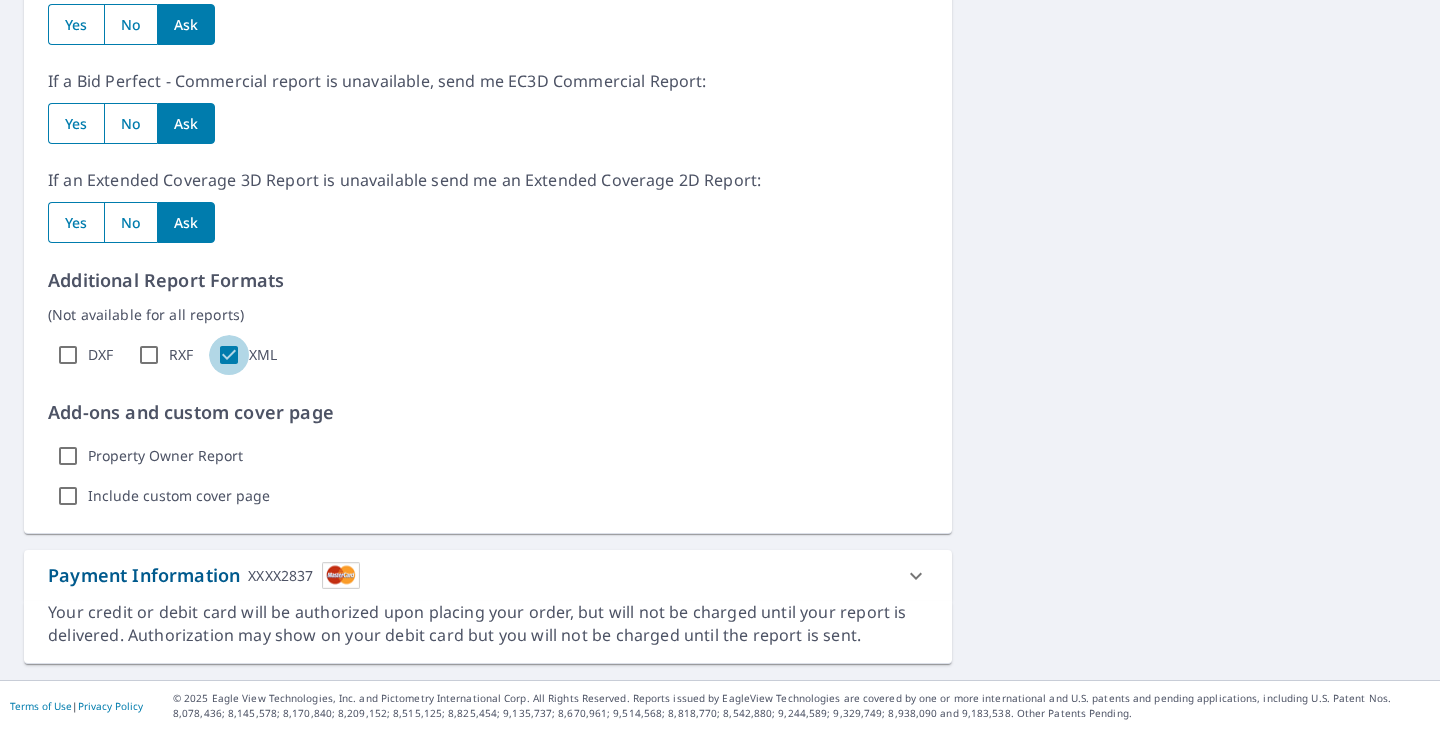 click on "XML" at bounding box center (229, 355) 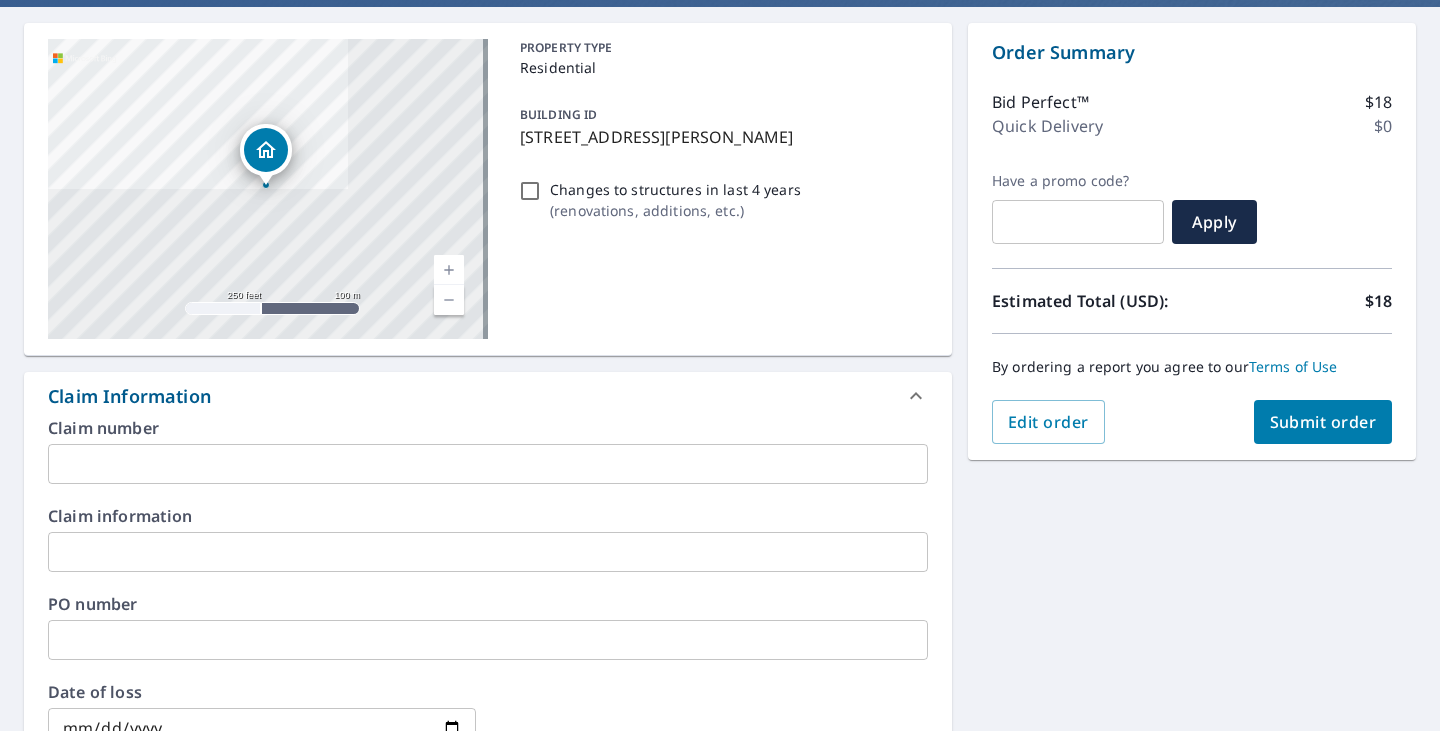 scroll, scrollTop: 0, scrollLeft: 0, axis: both 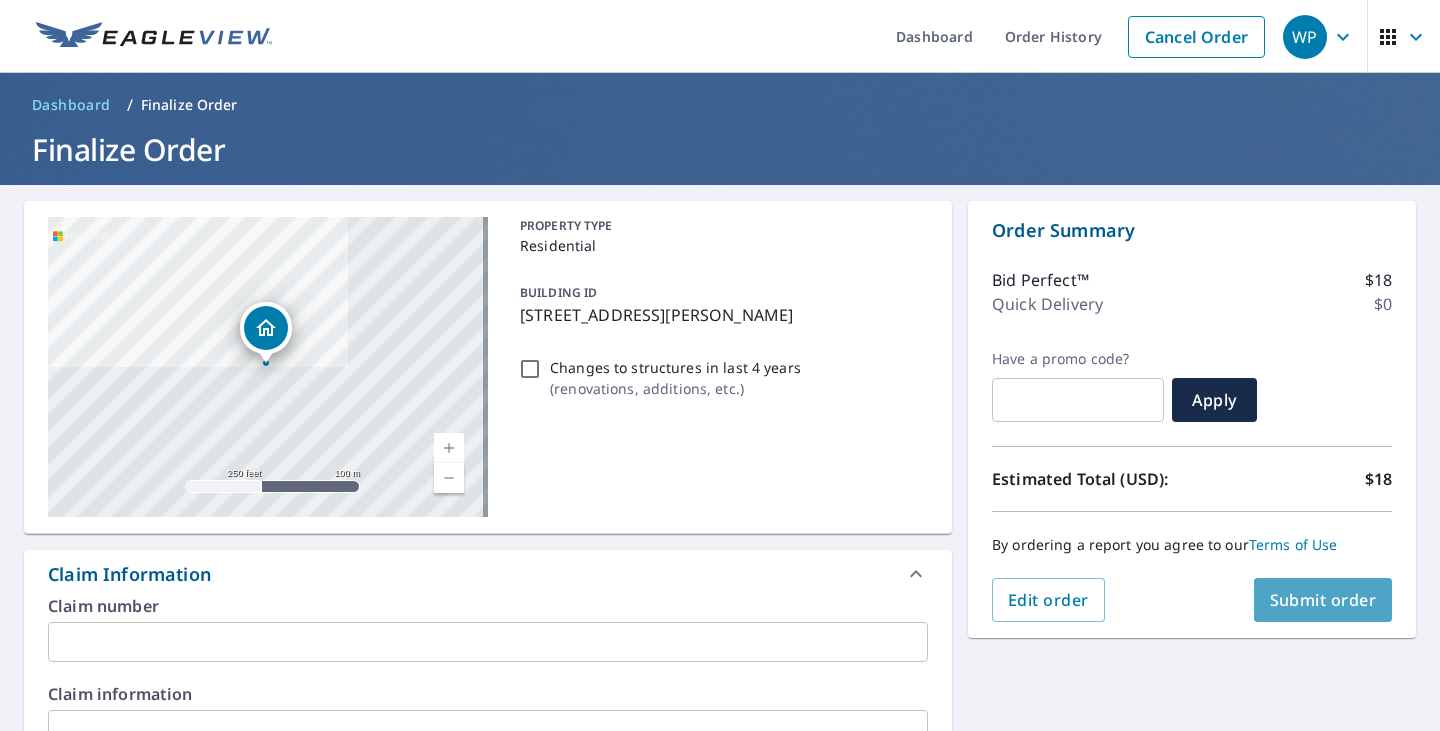 click on "Submit order" at bounding box center (1323, 600) 